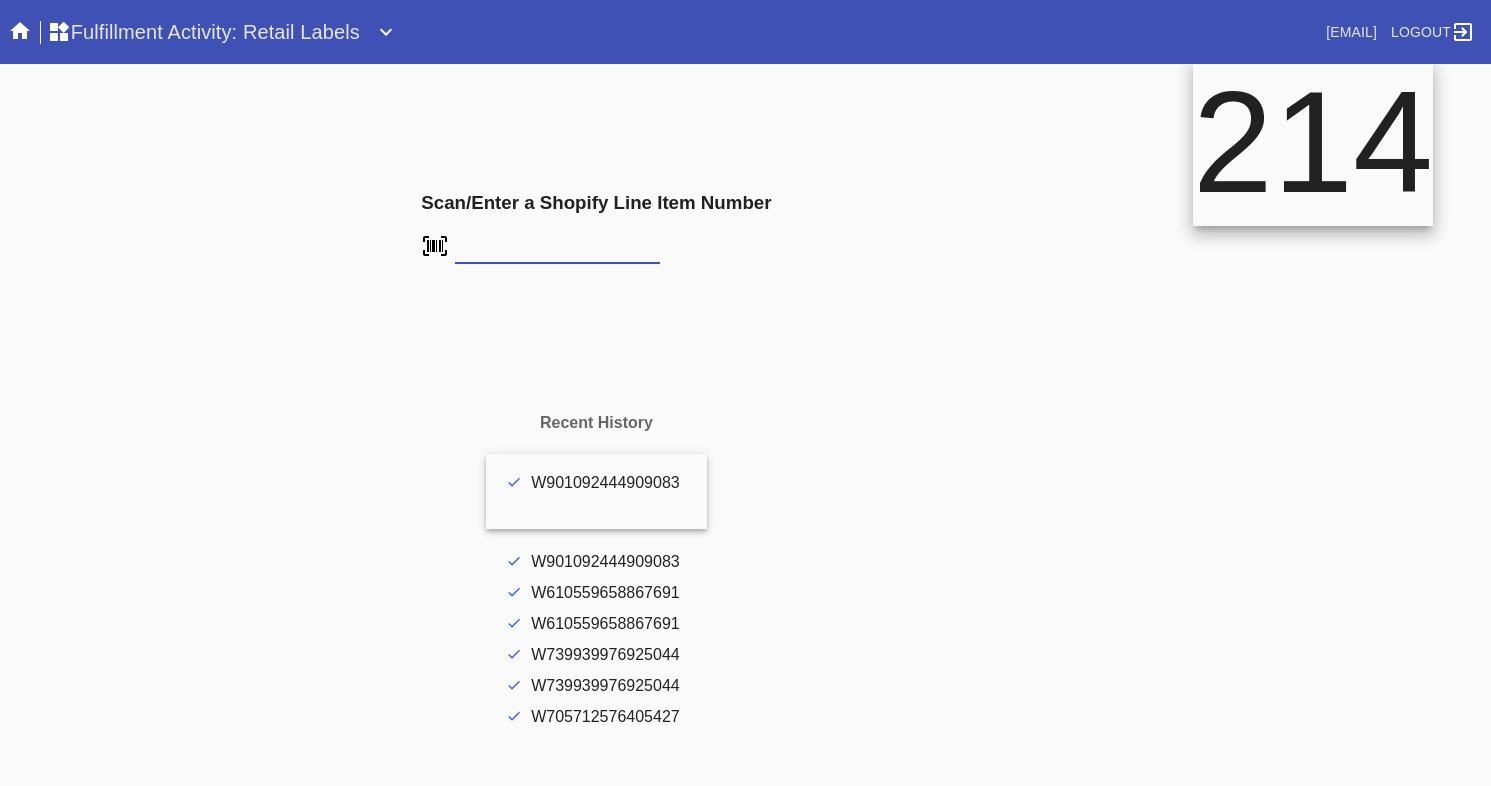 scroll, scrollTop: 0, scrollLeft: 0, axis: both 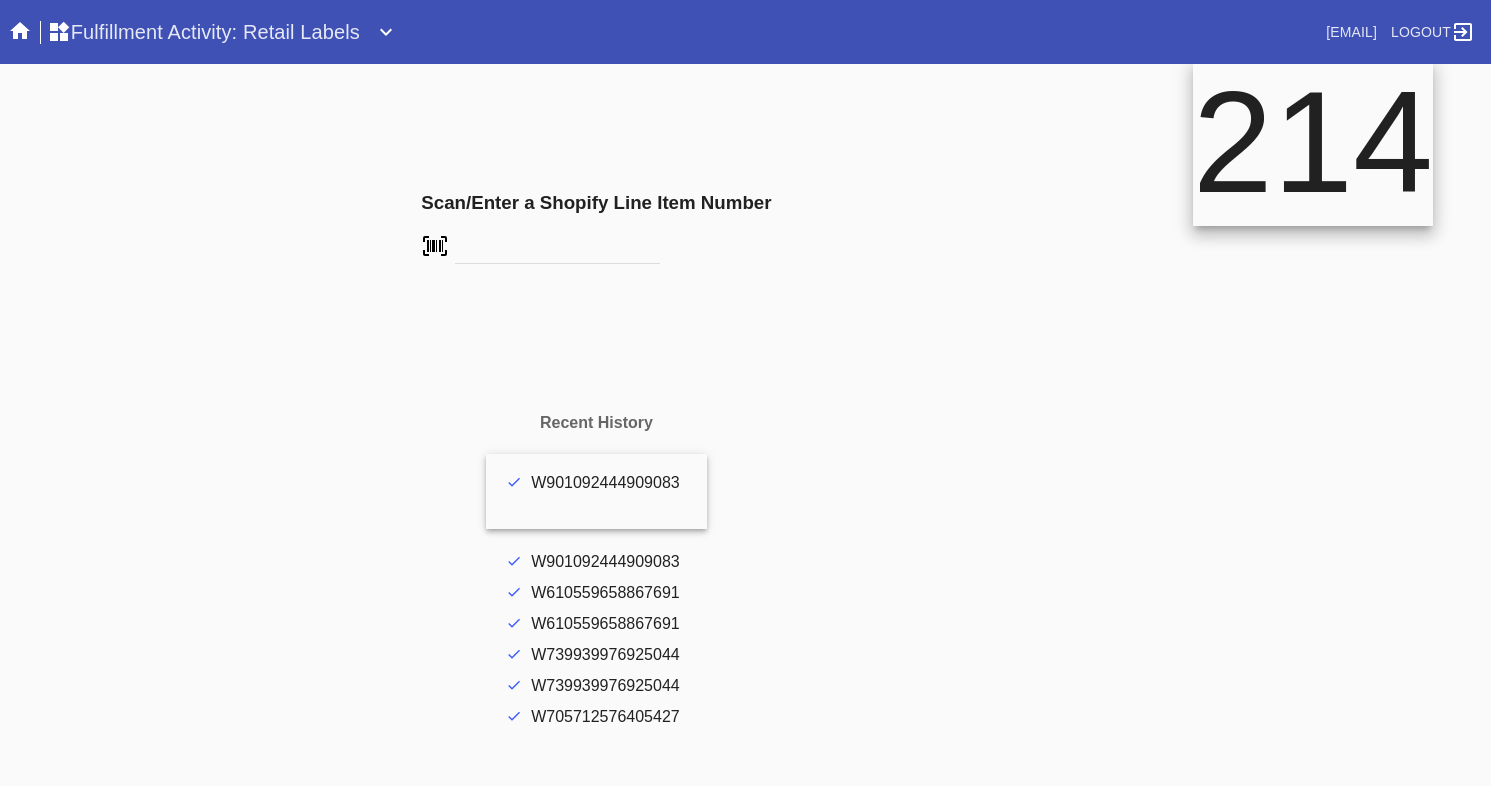click at bounding box center (557, 249) 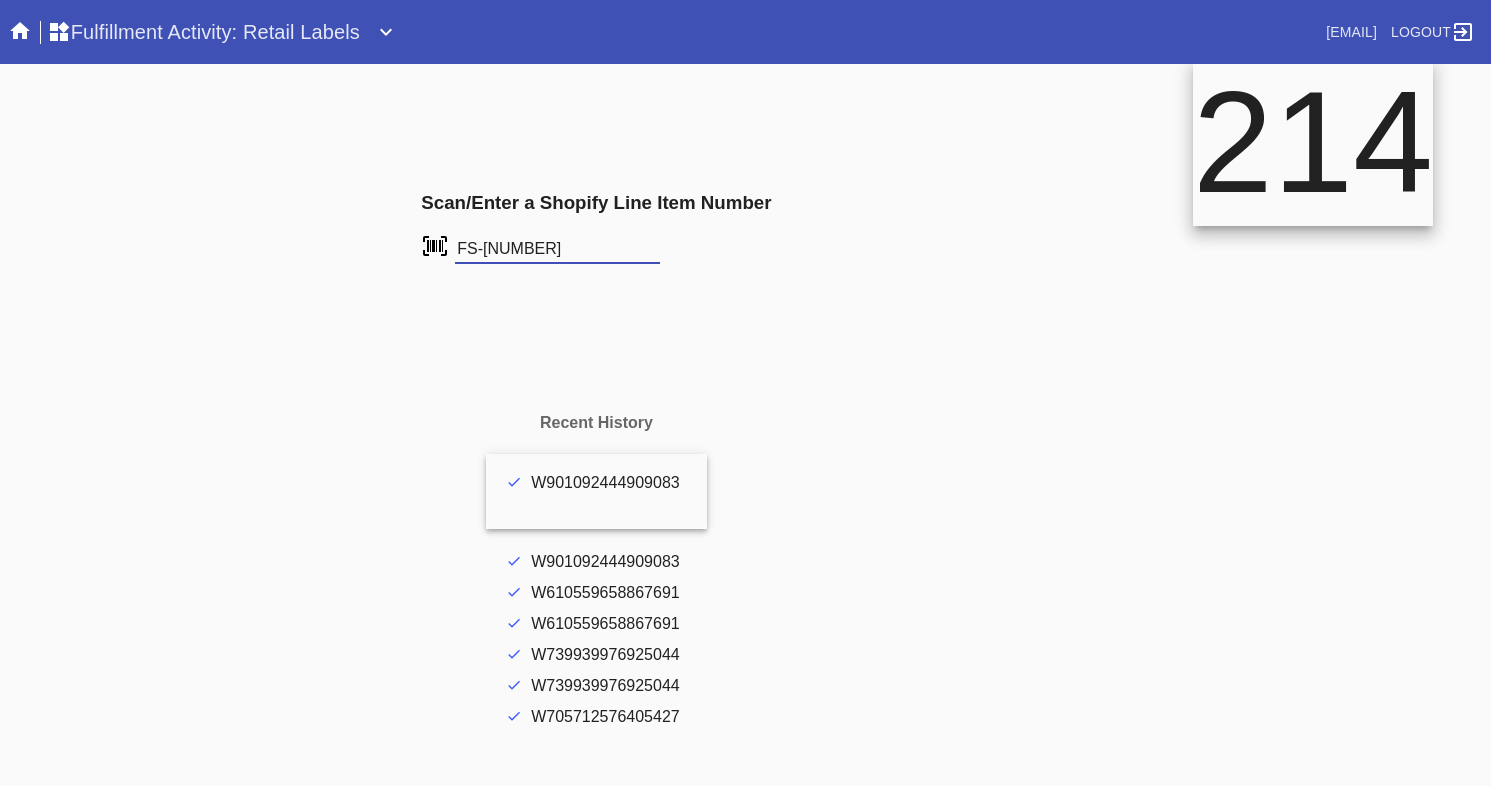 type on "FS-796911843" 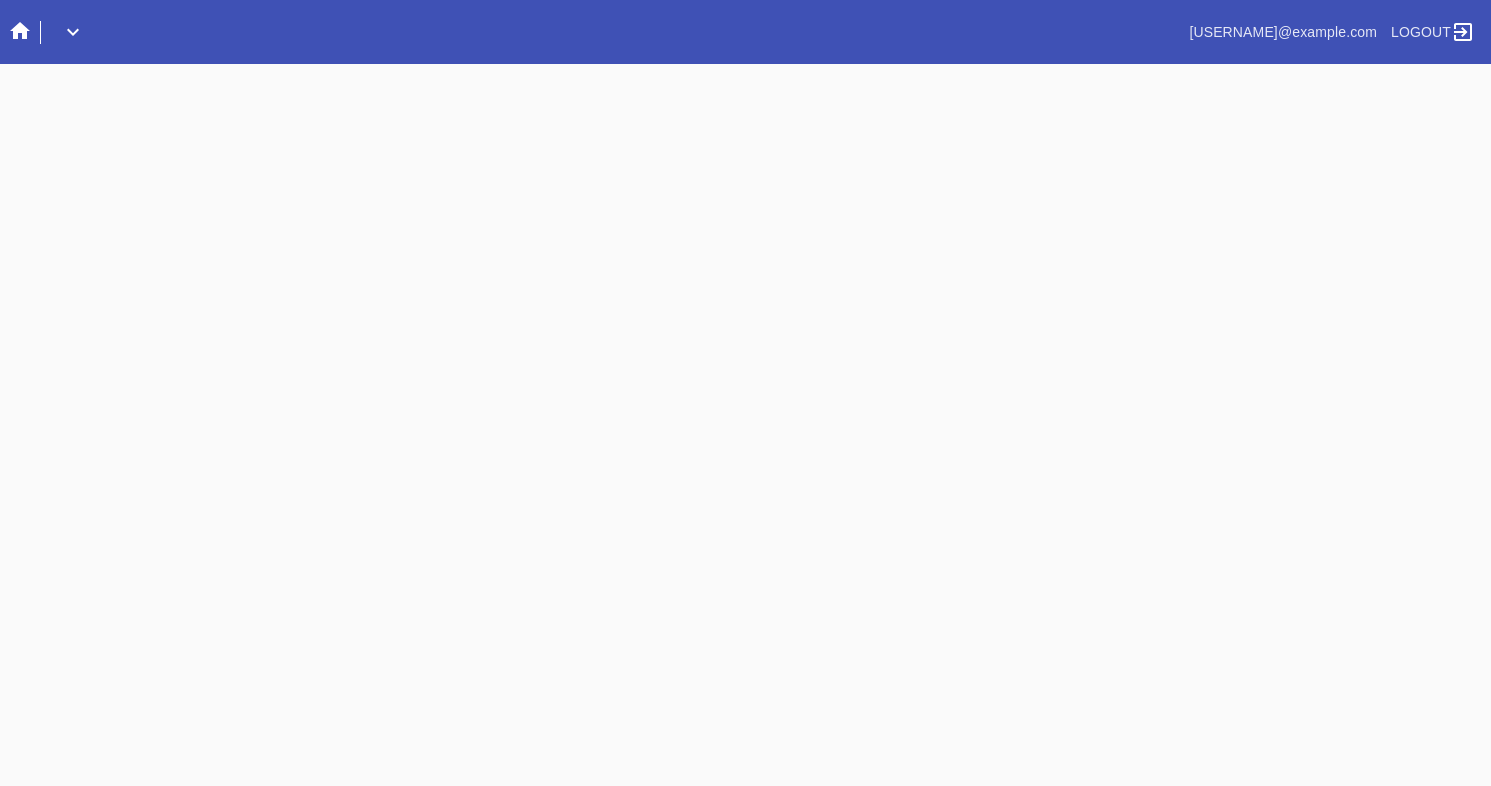 scroll, scrollTop: 0, scrollLeft: 0, axis: both 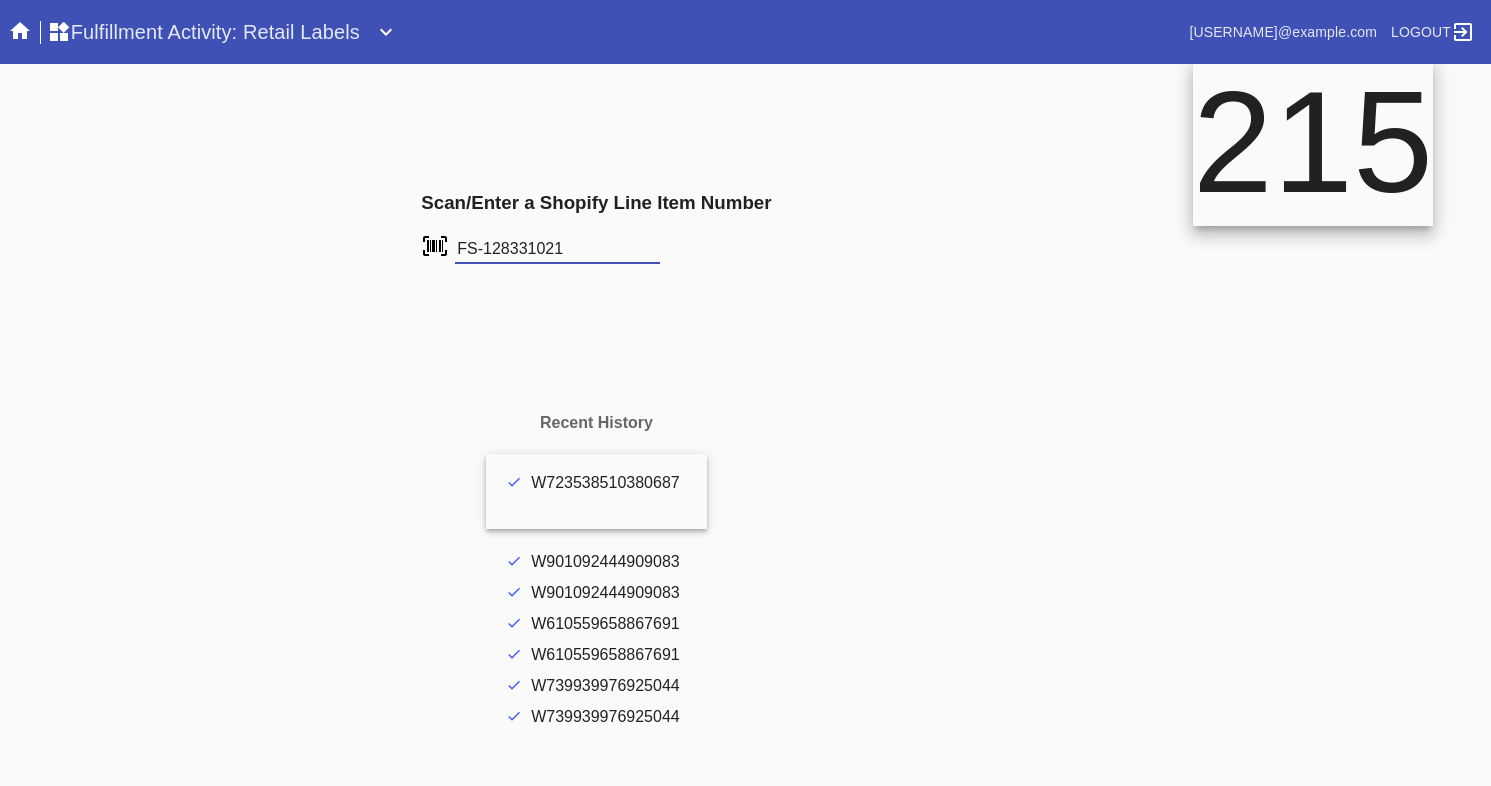 type on "FS-128331021" 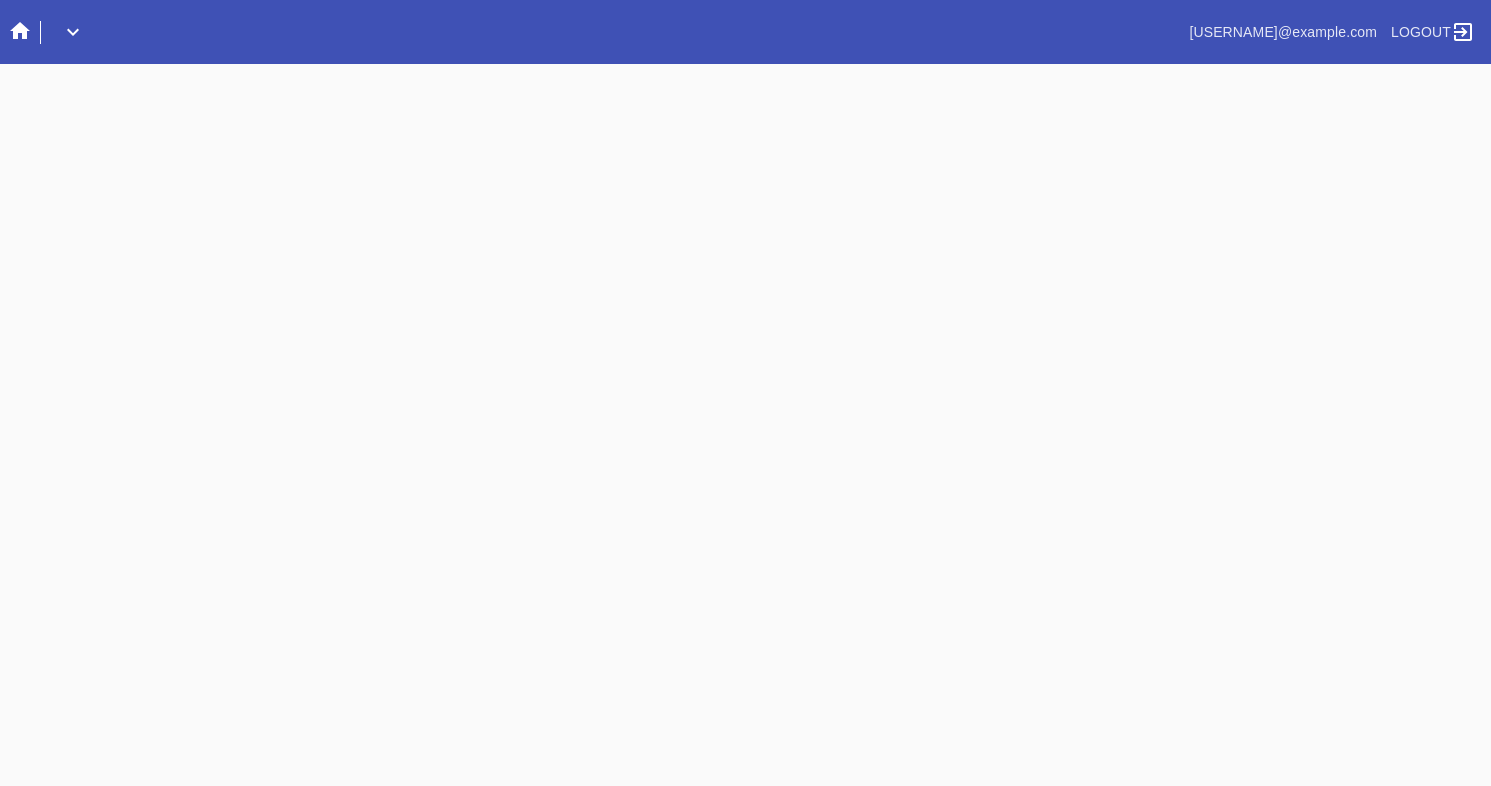 scroll, scrollTop: 0, scrollLeft: 0, axis: both 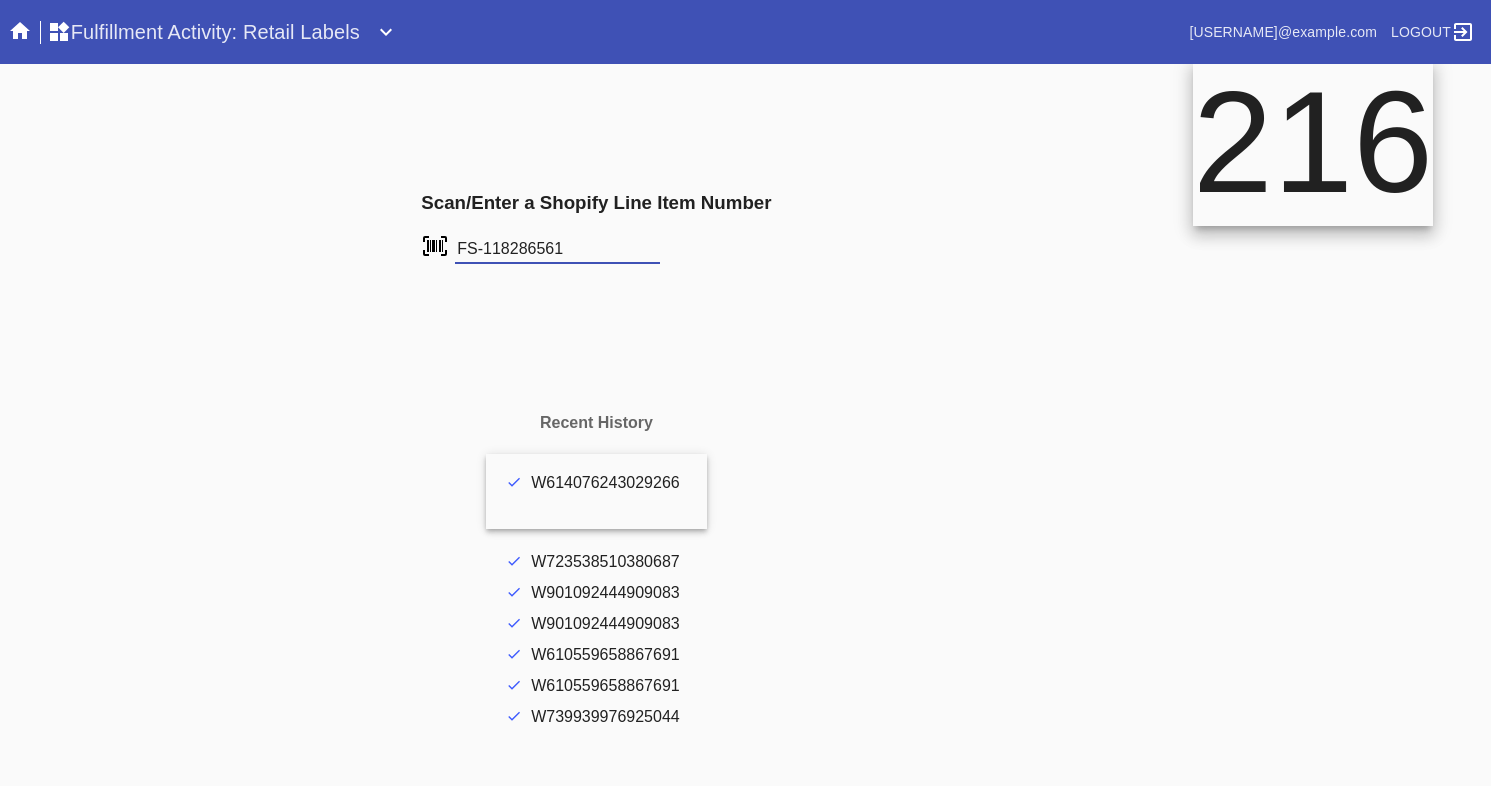 type on "FS-118286561" 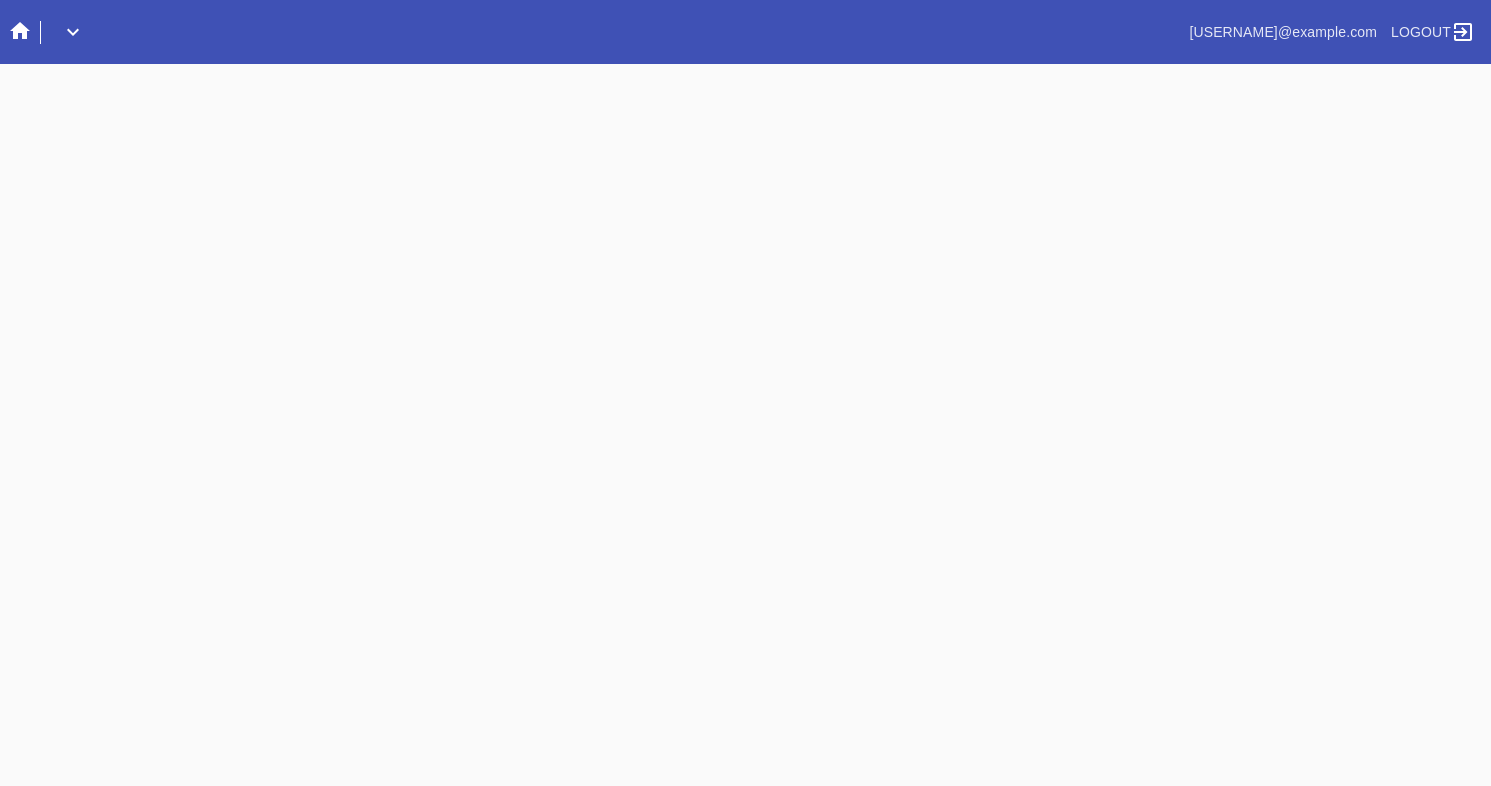 scroll, scrollTop: 0, scrollLeft: 0, axis: both 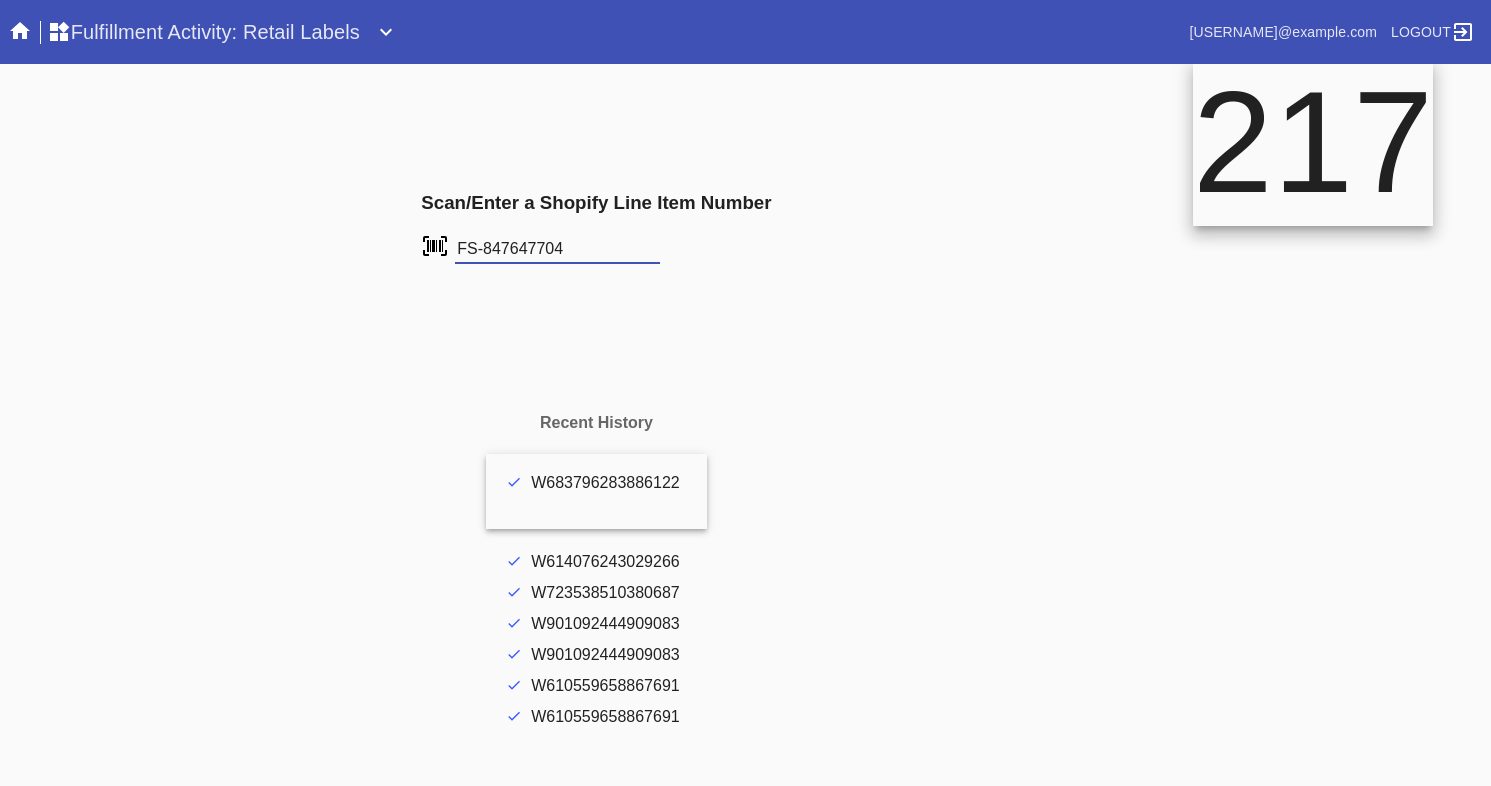 type on "FS-847647704" 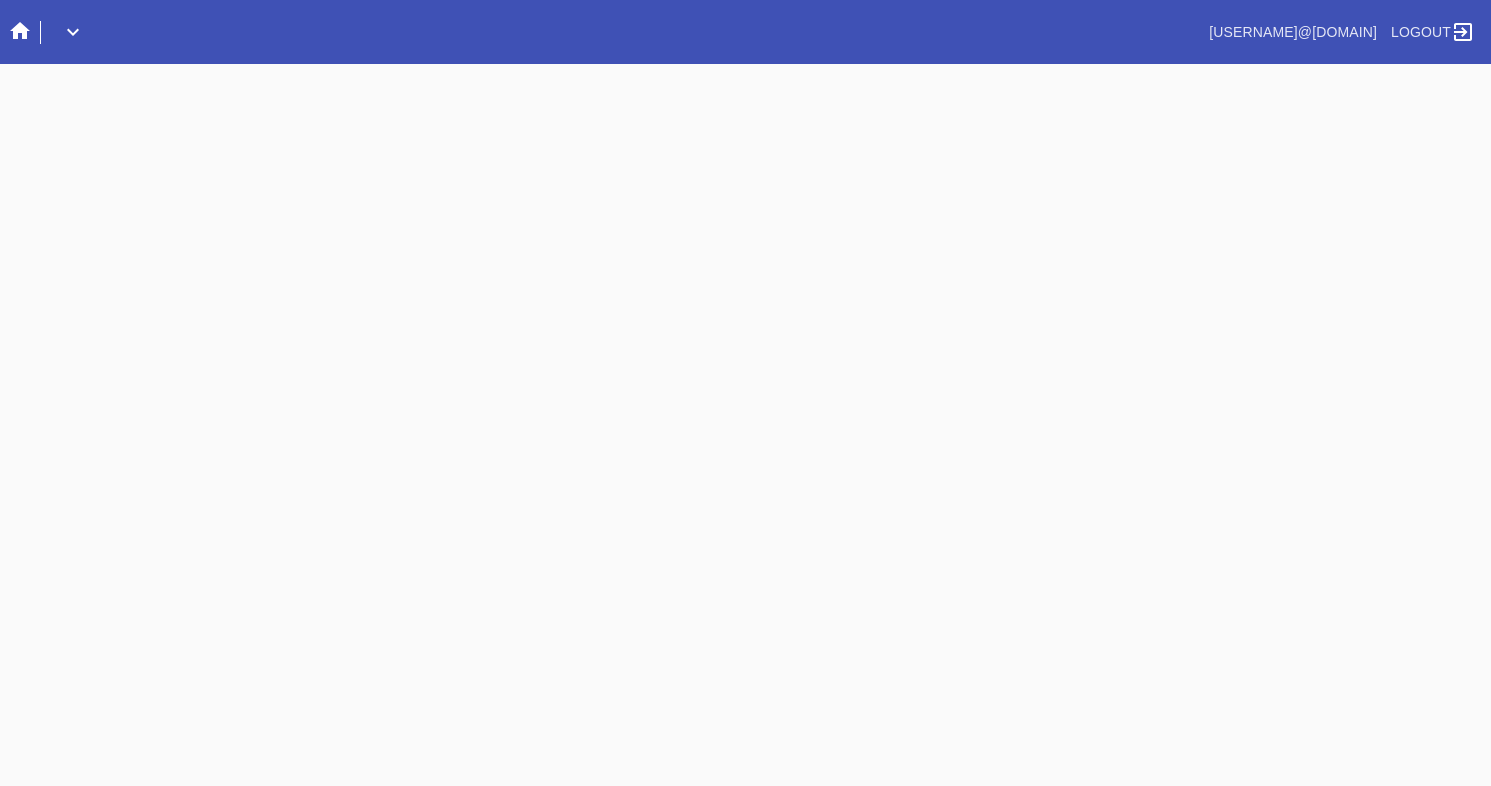 scroll, scrollTop: 0, scrollLeft: 0, axis: both 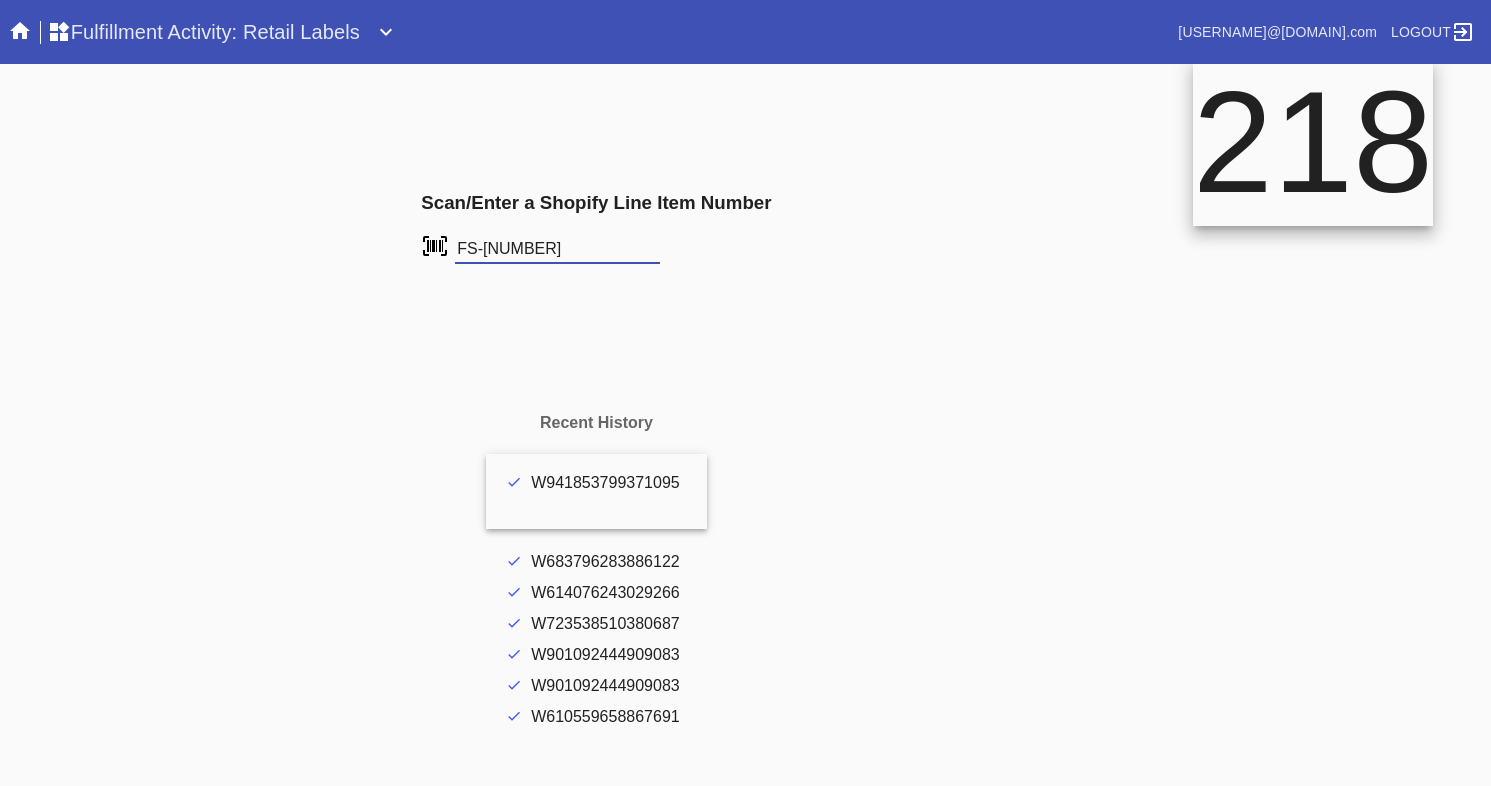type on "FS-785550562" 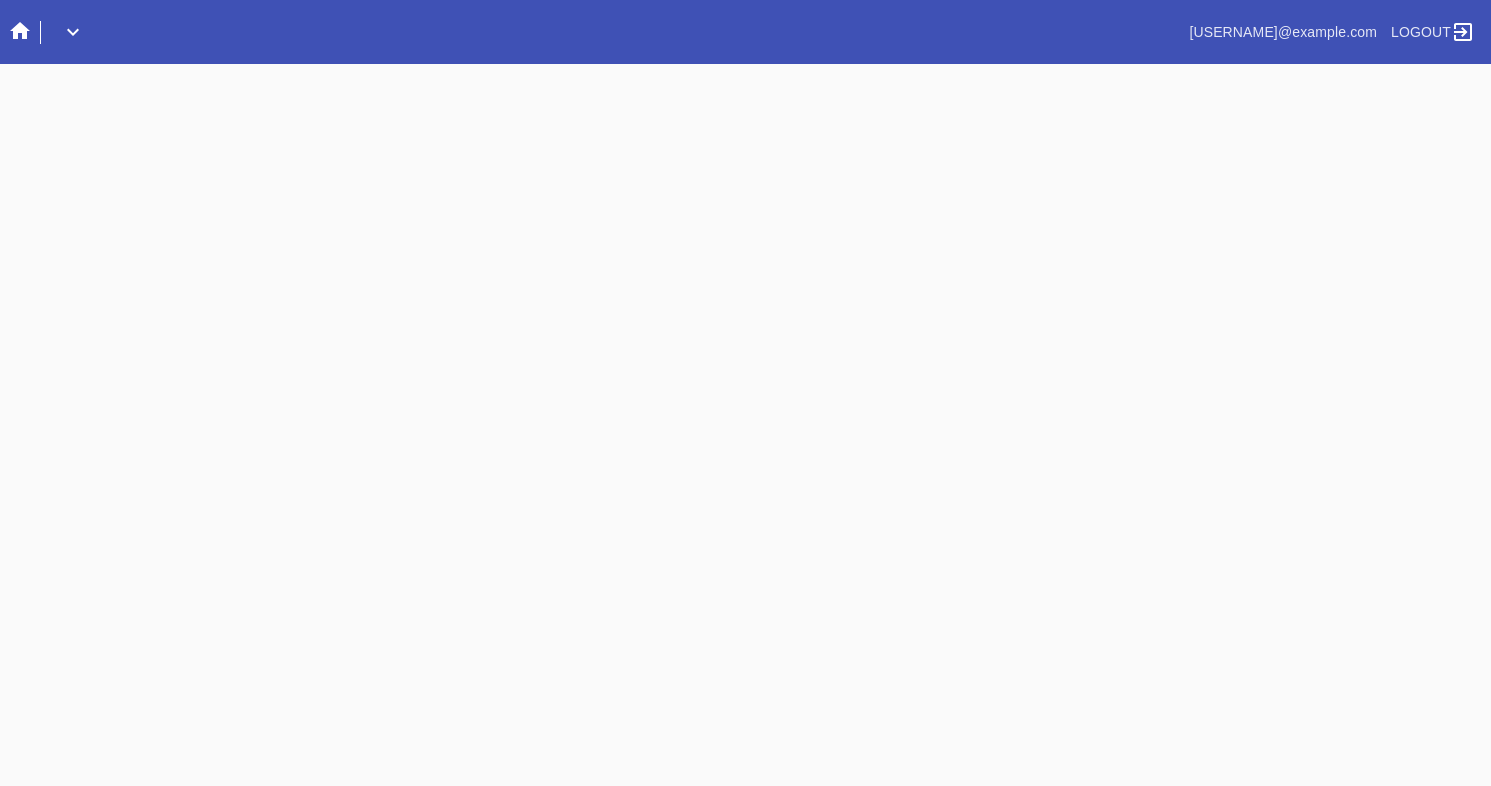 scroll, scrollTop: 0, scrollLeft: 0, axis: both 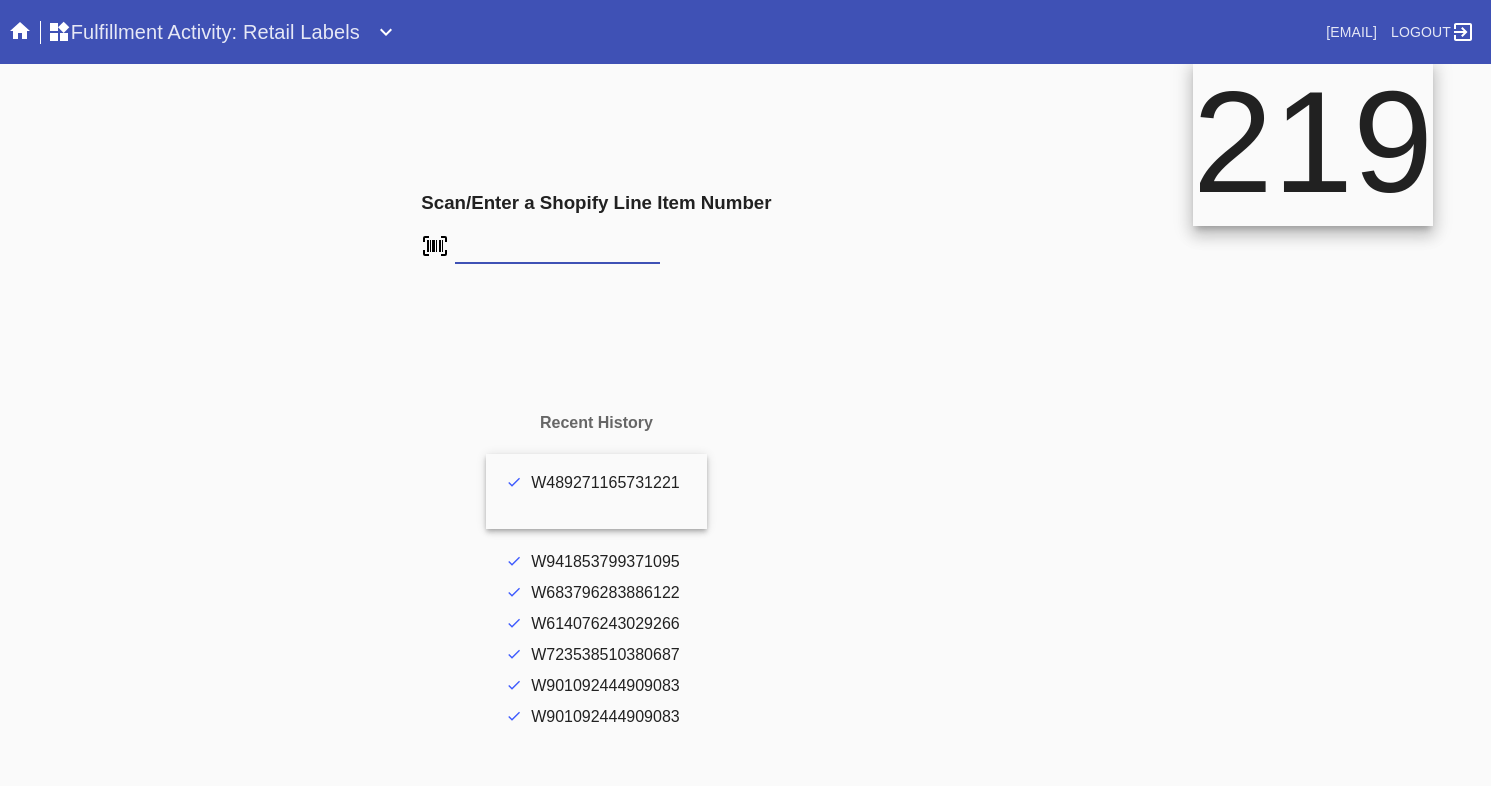 type on "FS-[NUMBER]" 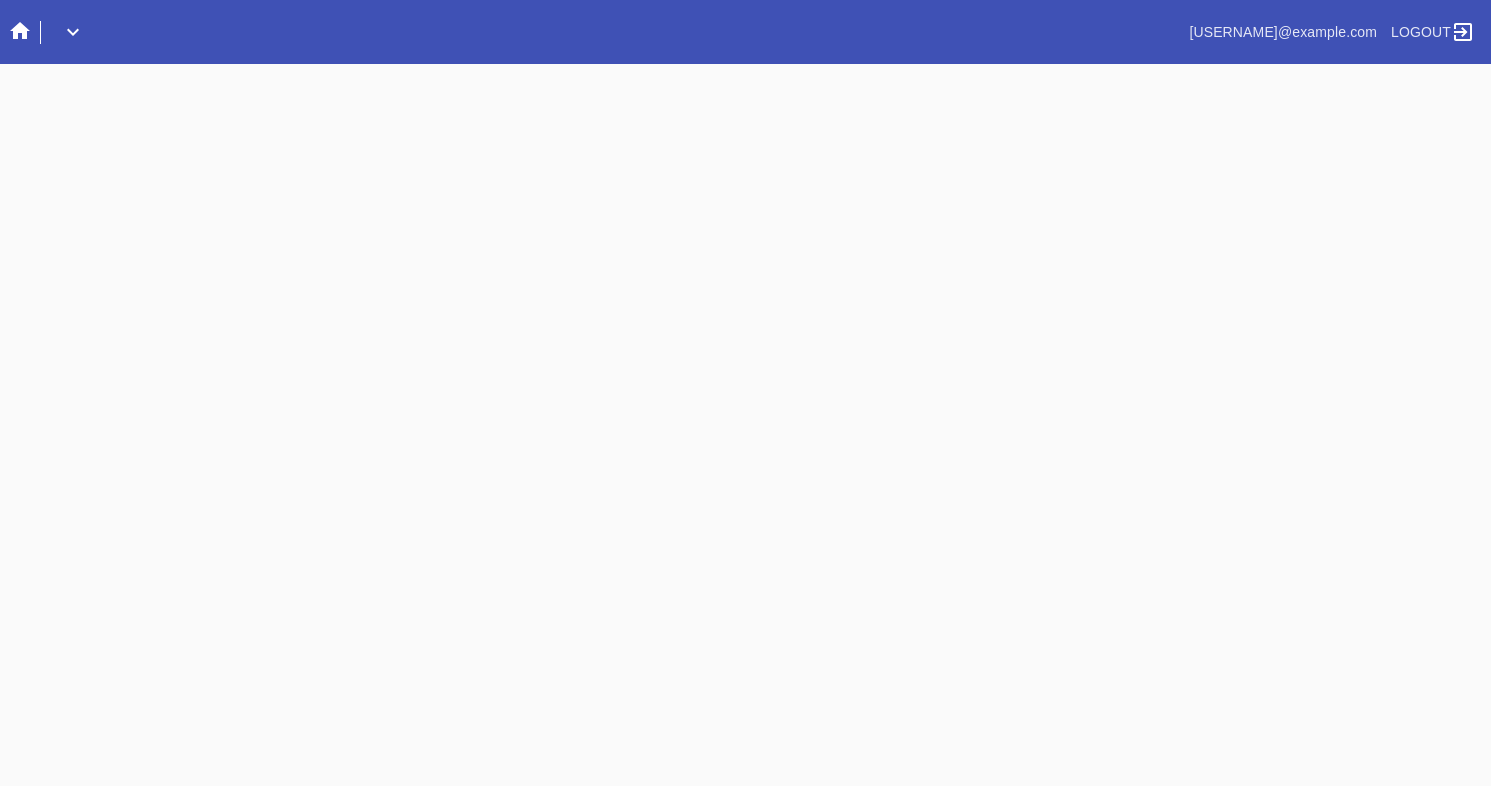 scroll, scrollTop: 0, scrollLeft: 0, axis: both 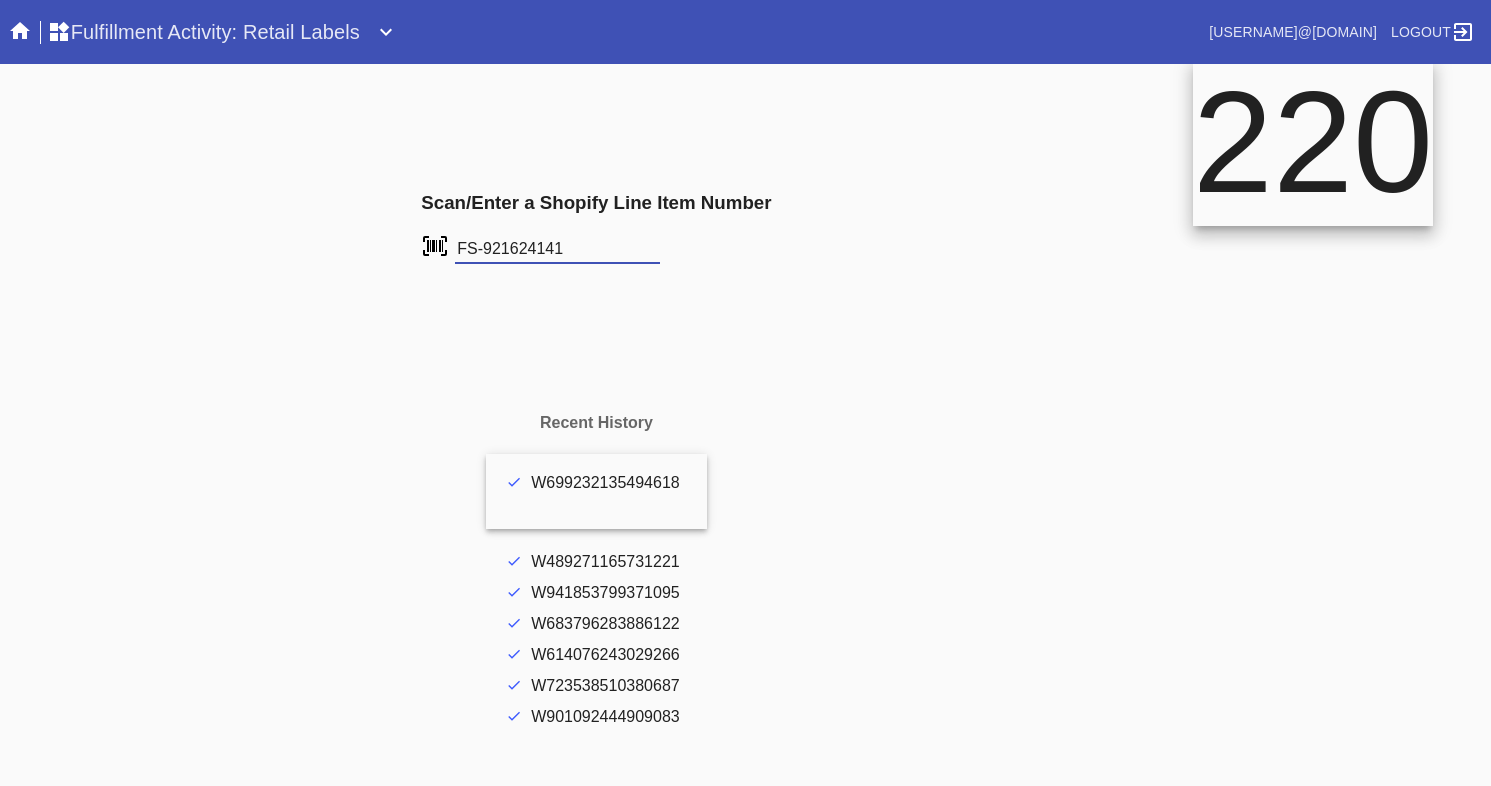 type on "FS-921624141" 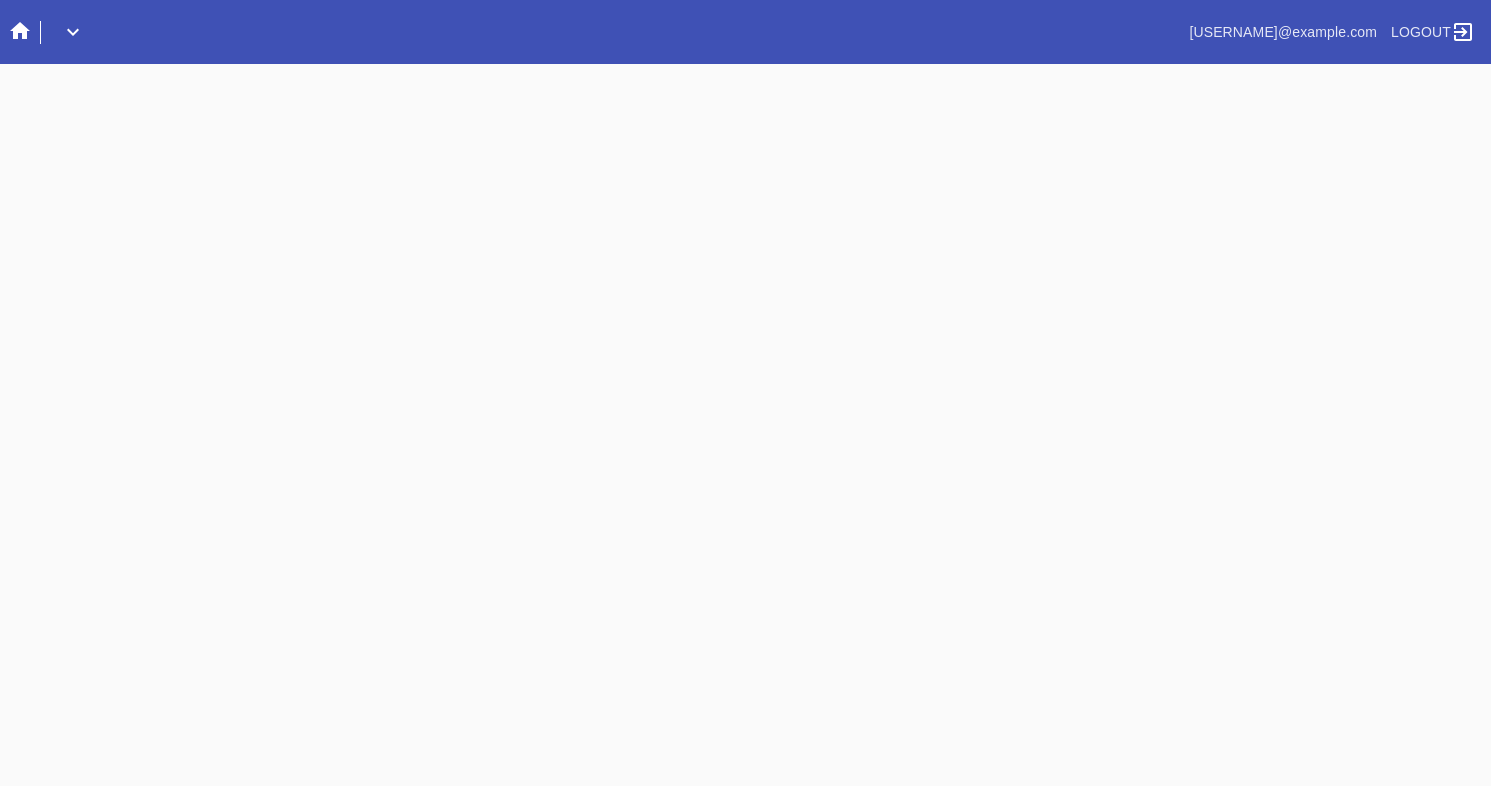 scroll, scrollTop: 0, scrollLeft: 0, axis: both 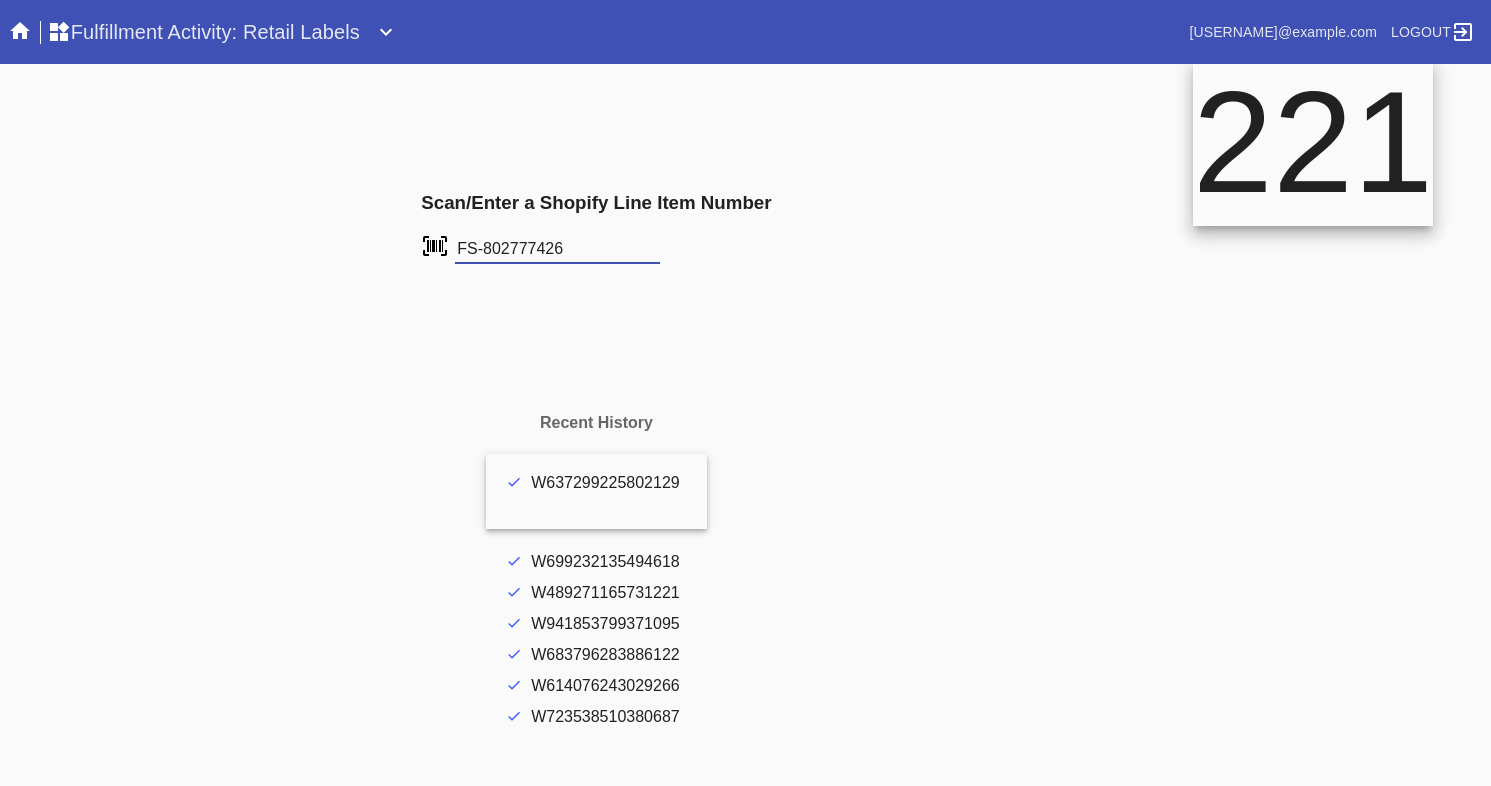 type on "FS-802777426" 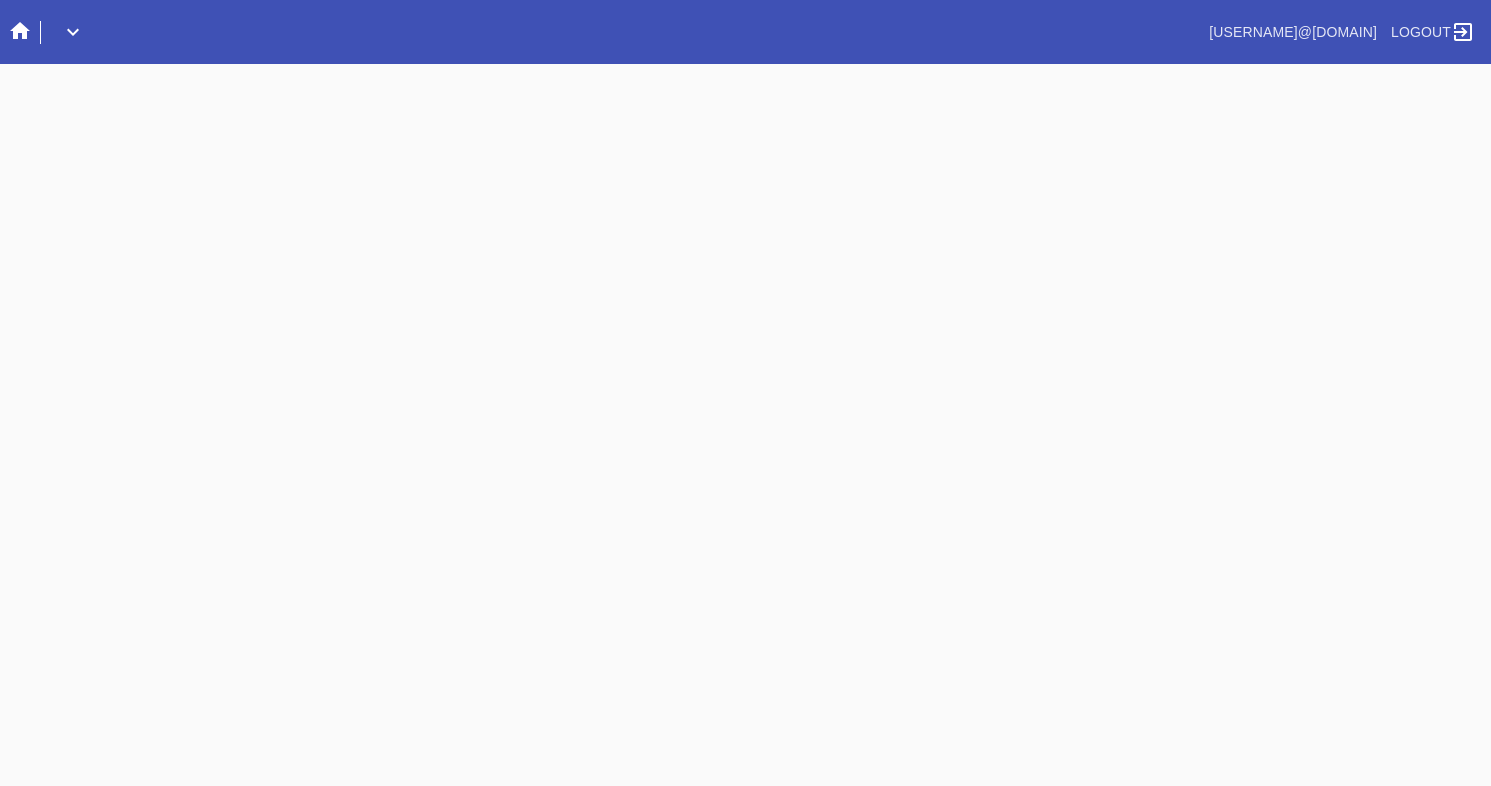 scroll, scrollTop: 0, scrollLeft: 0, axis: both 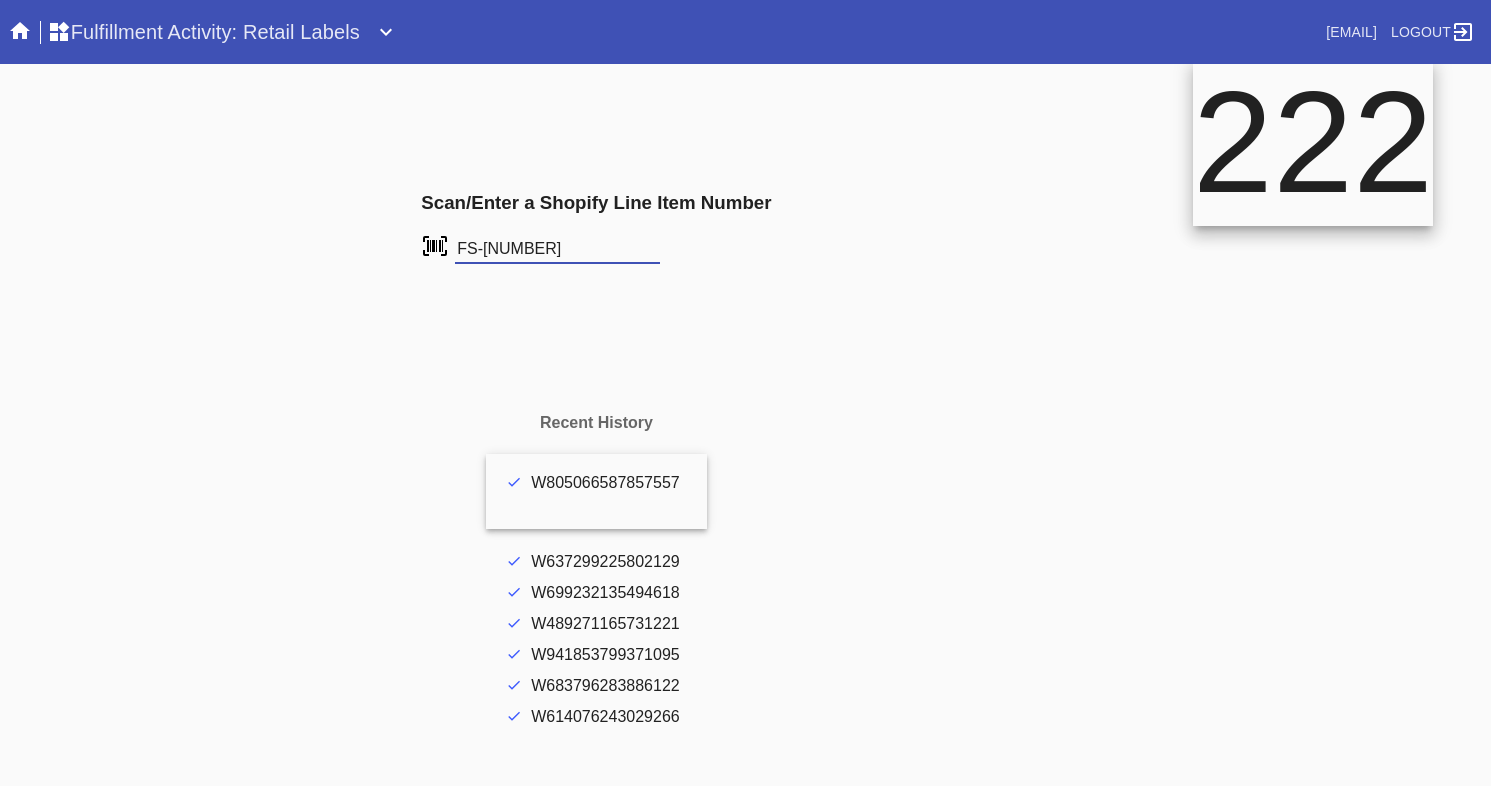 type on "FS-[NUMBER]" 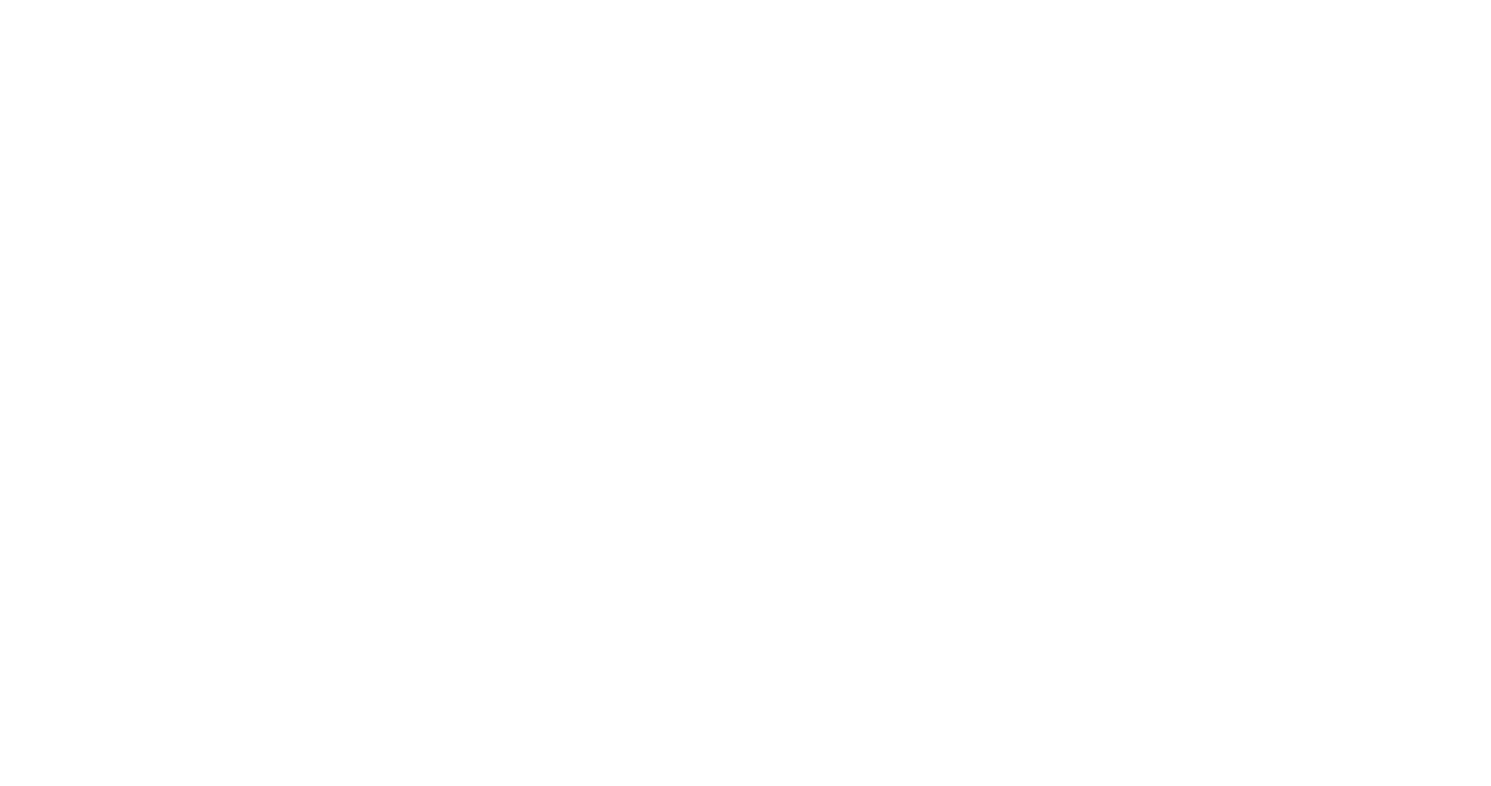 scroll, scrollTop: 0, scrollLeft: 0, axis: both 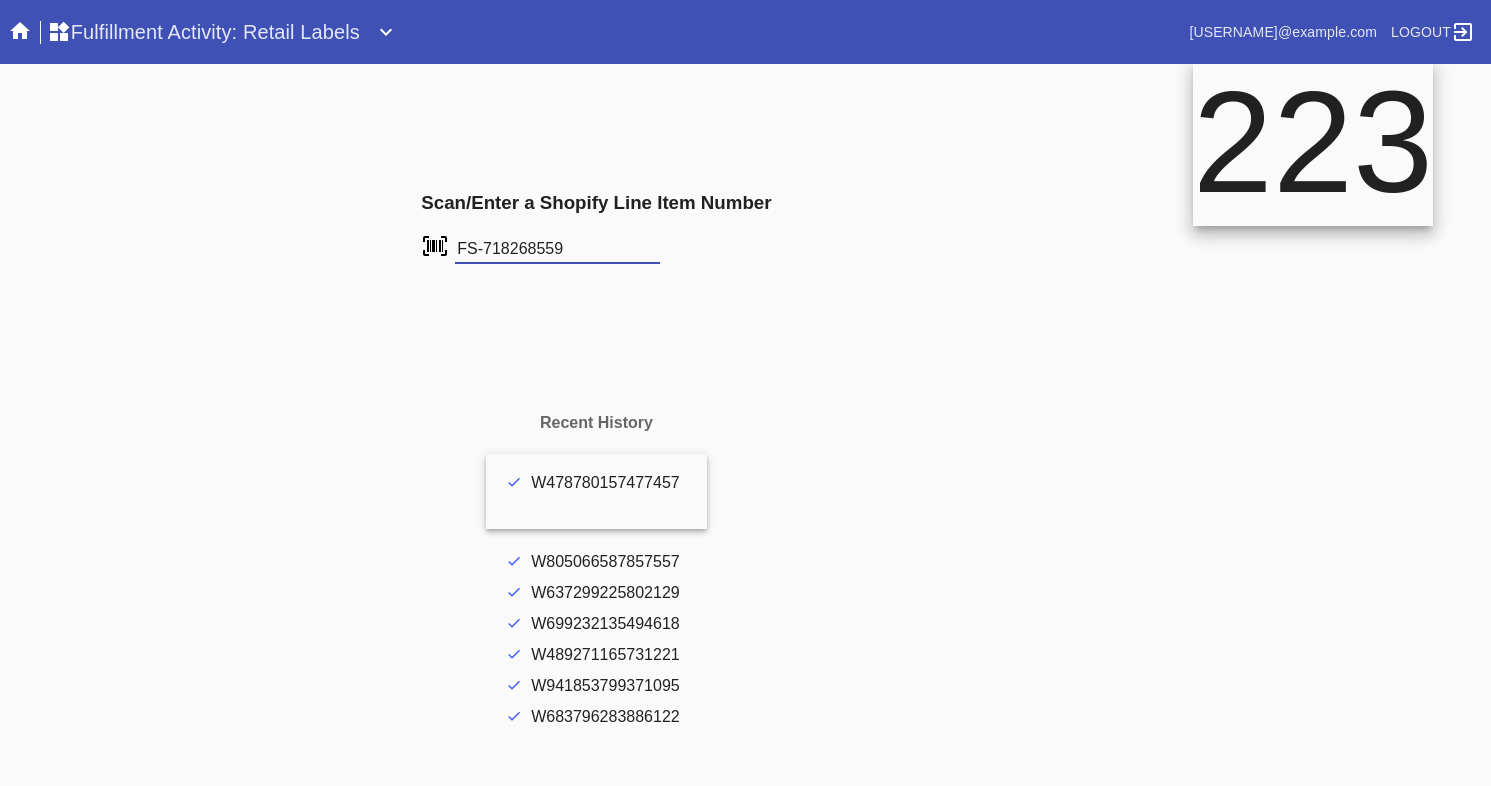 type on "FS-718268559" 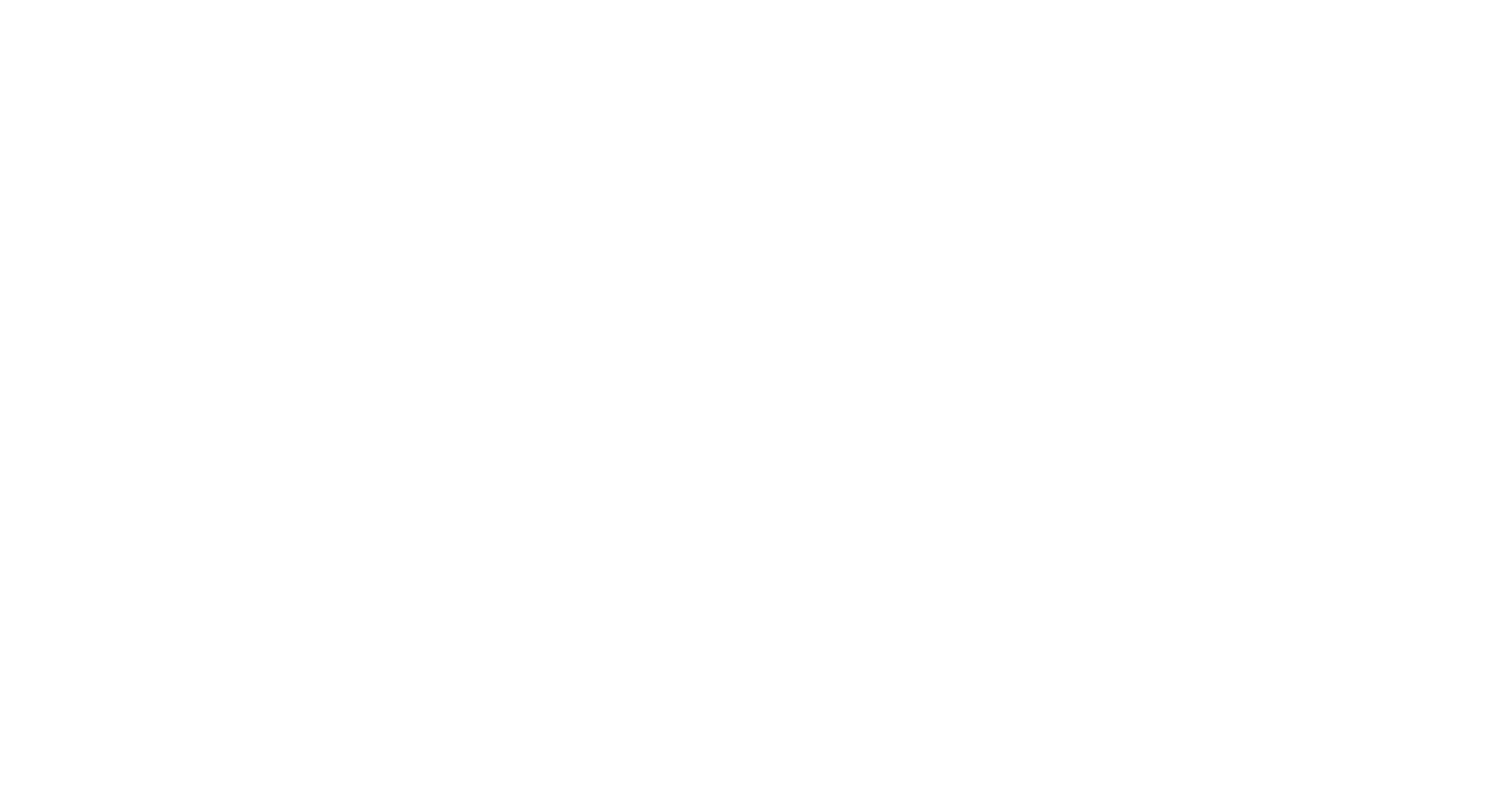 scroll, scrollTop: 0, scrollLeft: 0, axis: both 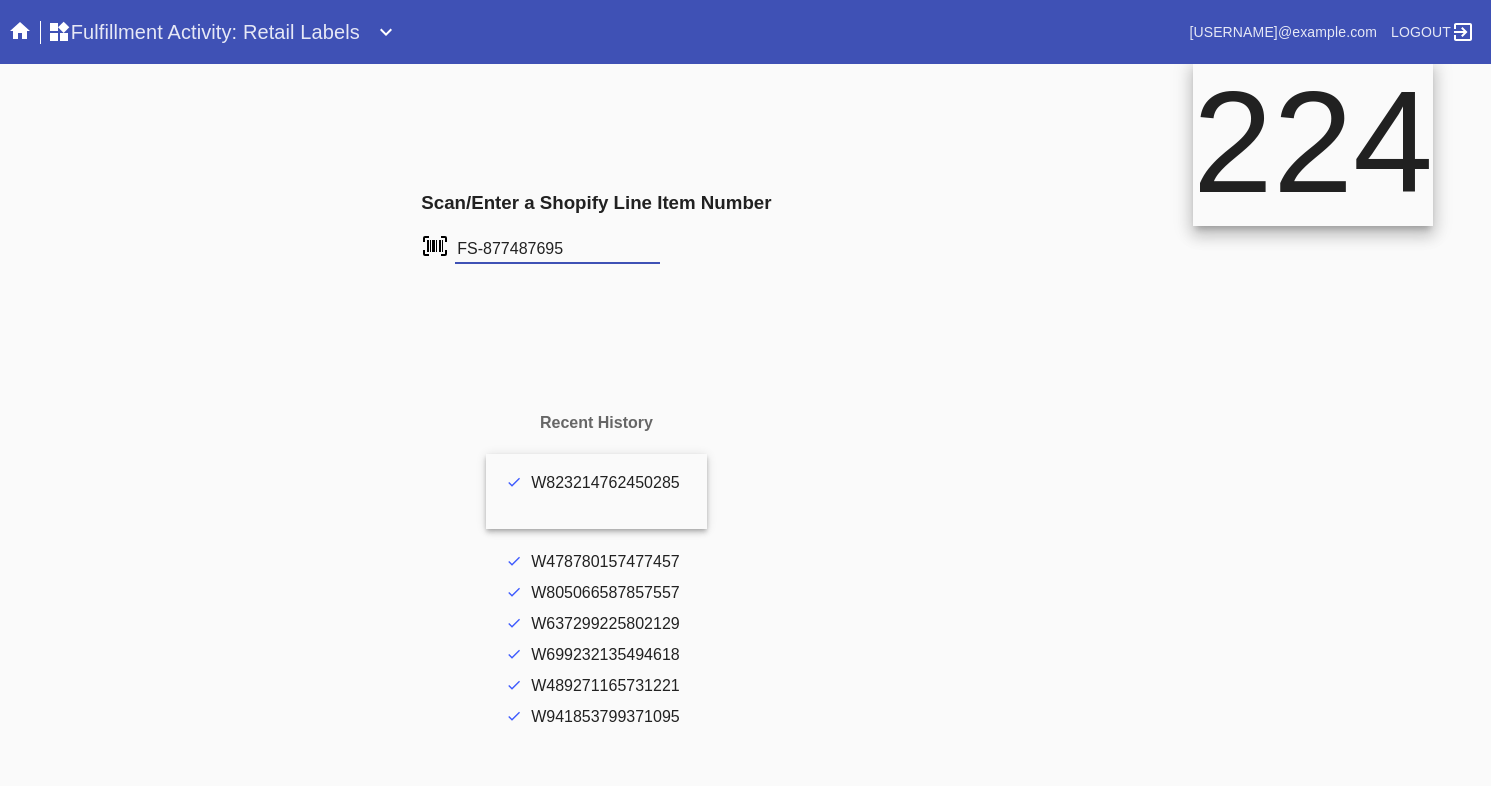 type on "FS-877487695" 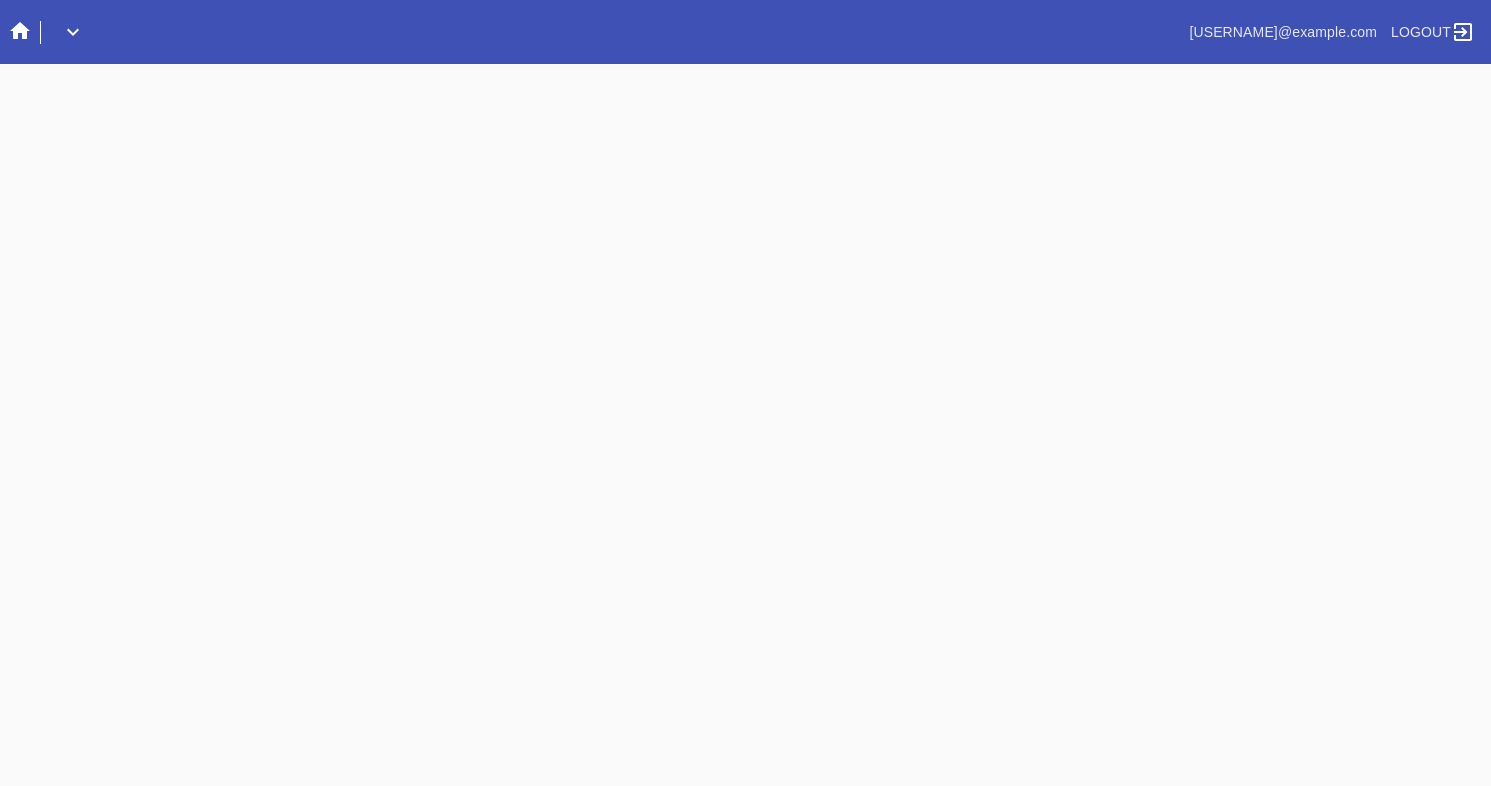 scroll, scrollTop: 0, scrollLeft: 0, axis: both 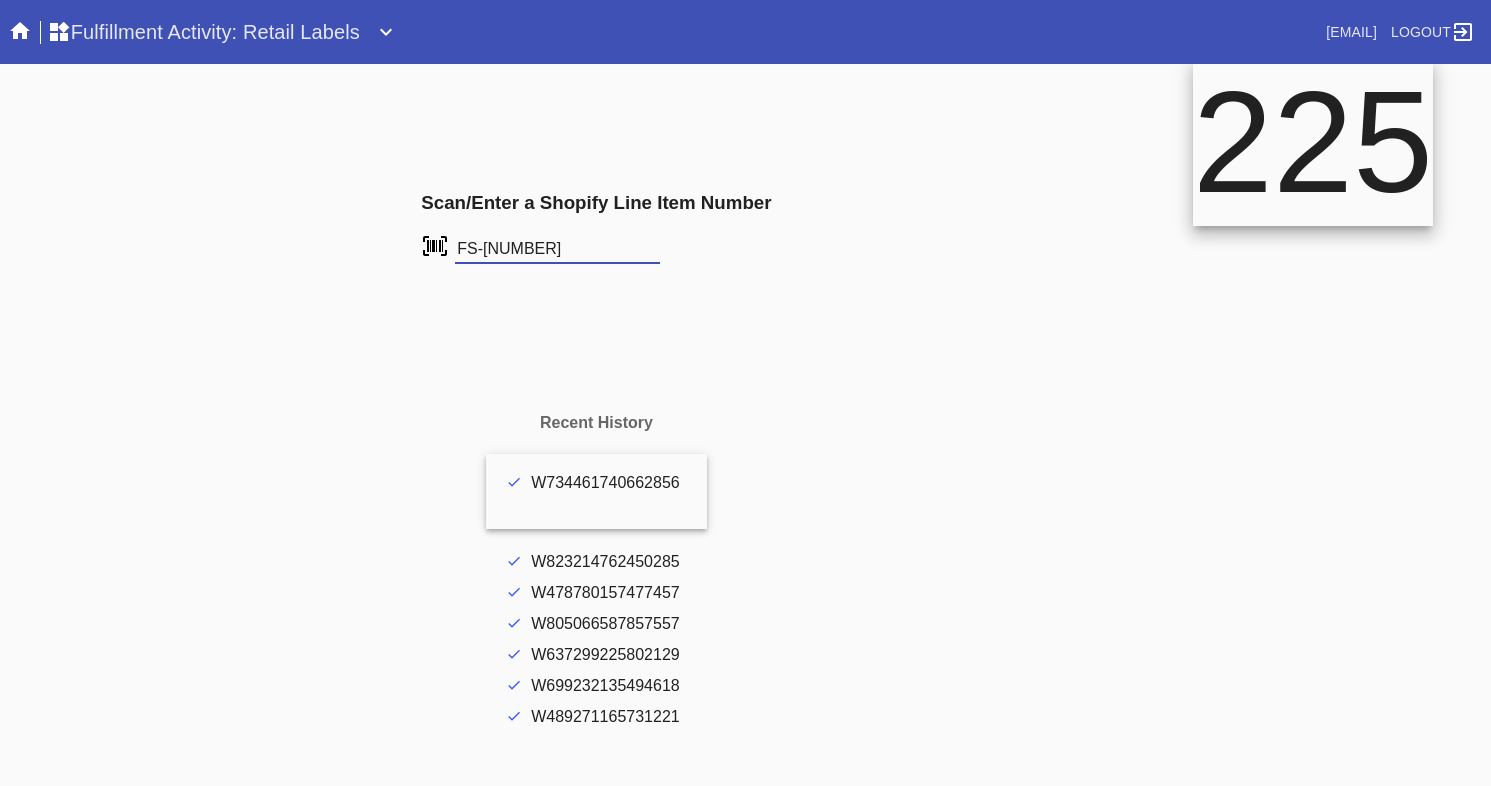 type on "FS-[NUMBER]" 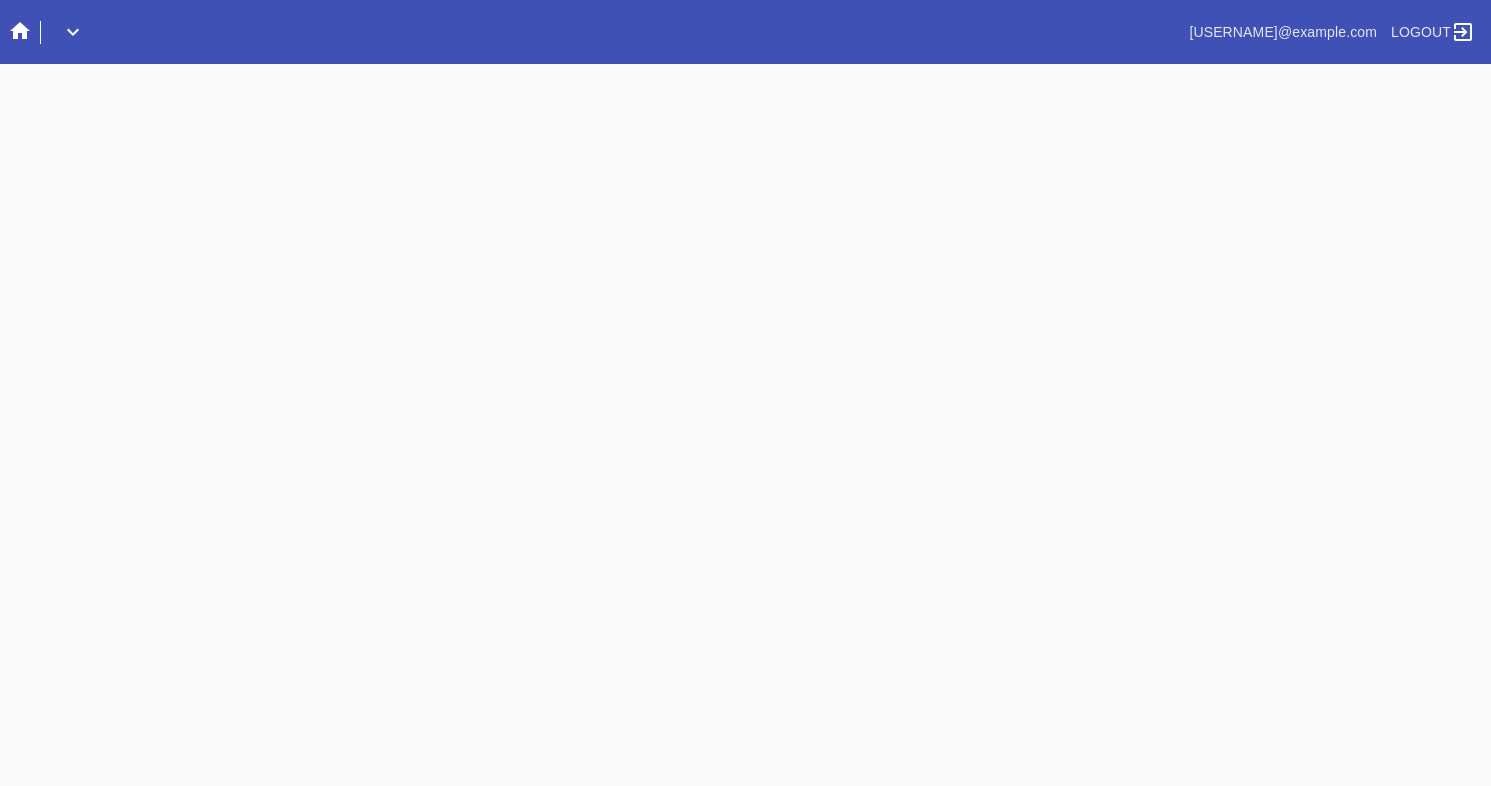 scroll, scrollTop: 0, scrollLeft: 0, axis: both 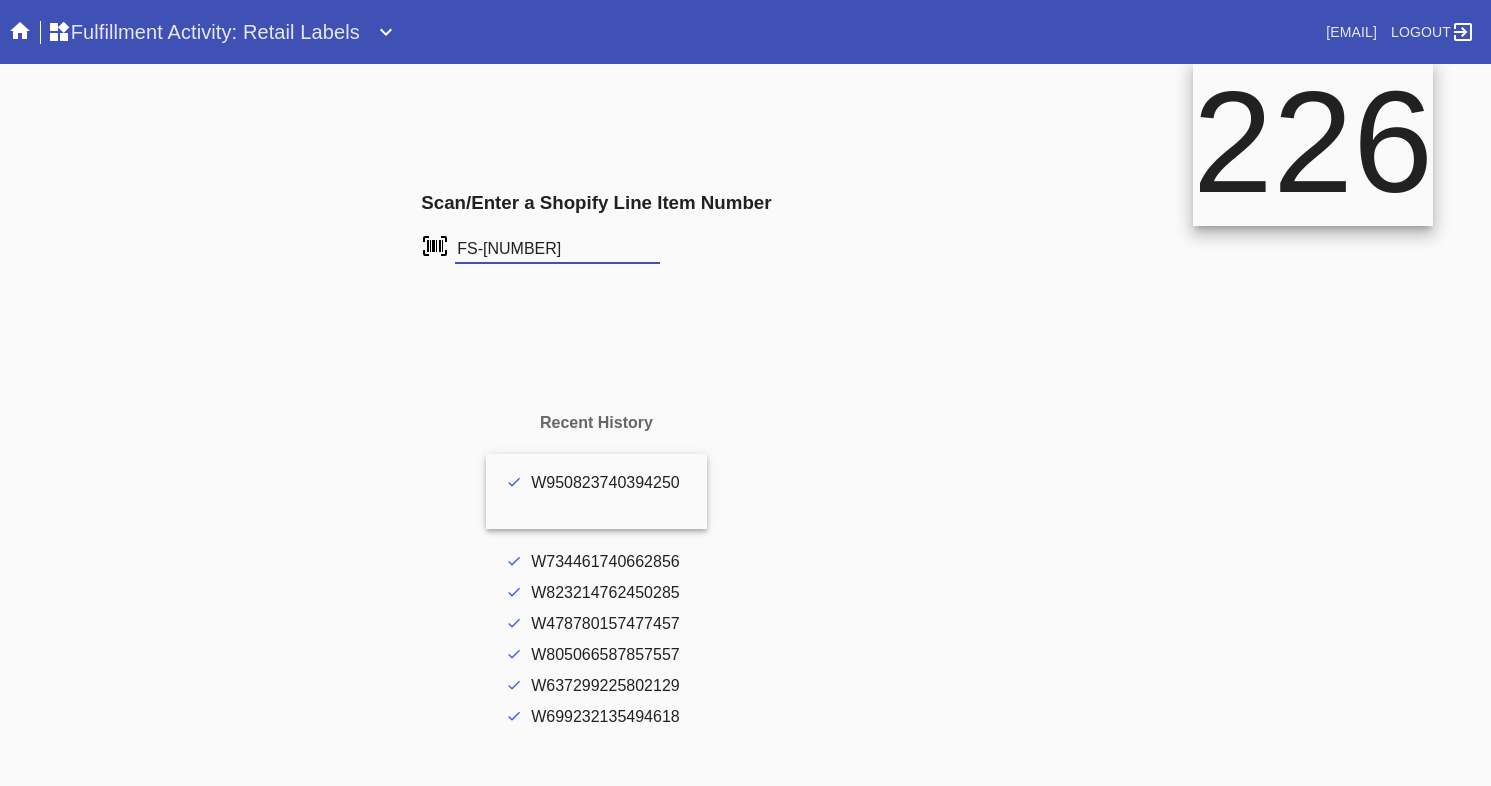 type on "FS-[NUMBER]" 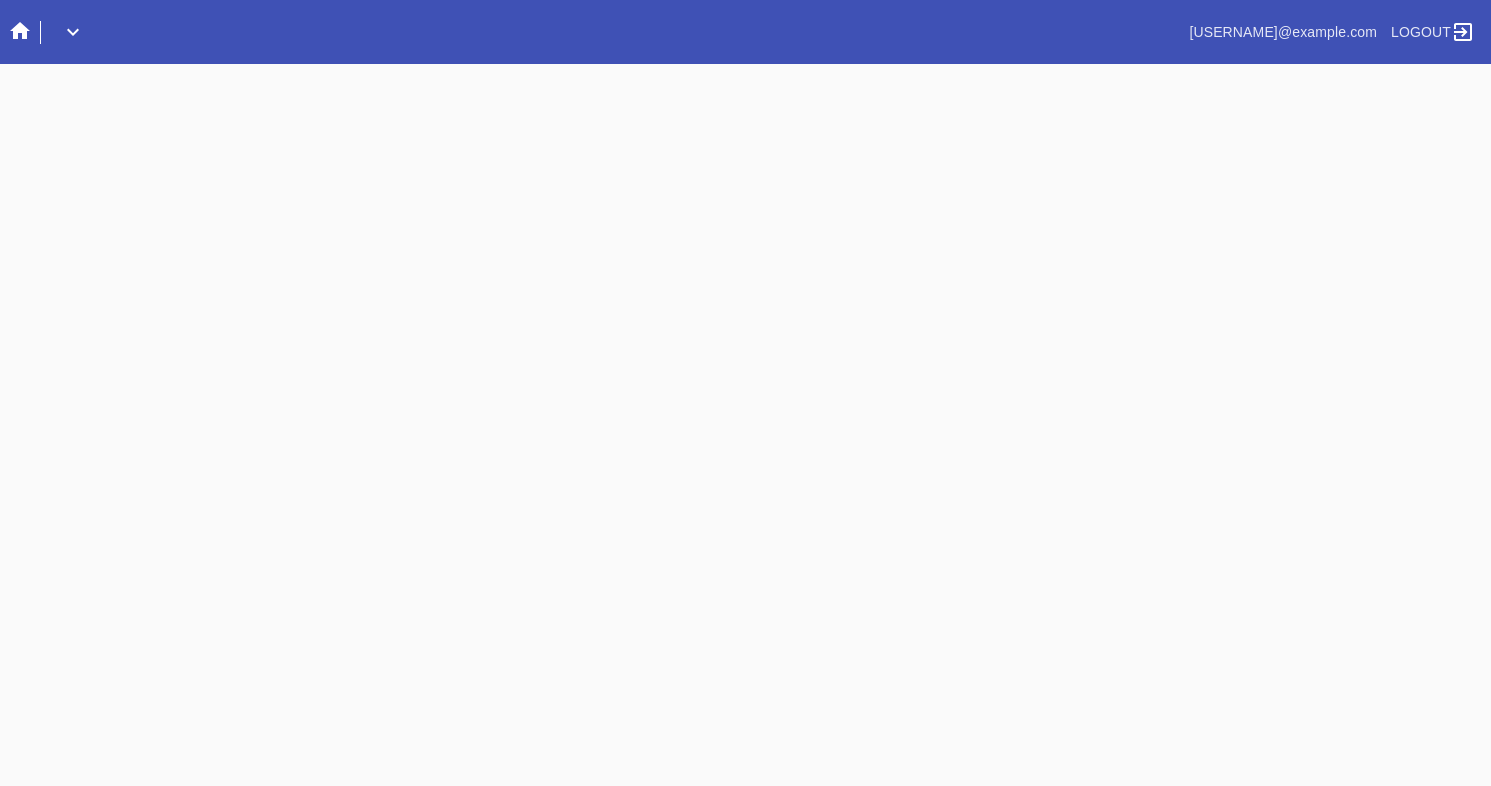 scroll, scrollTop: 0, scrollLeft: 0, axis: both 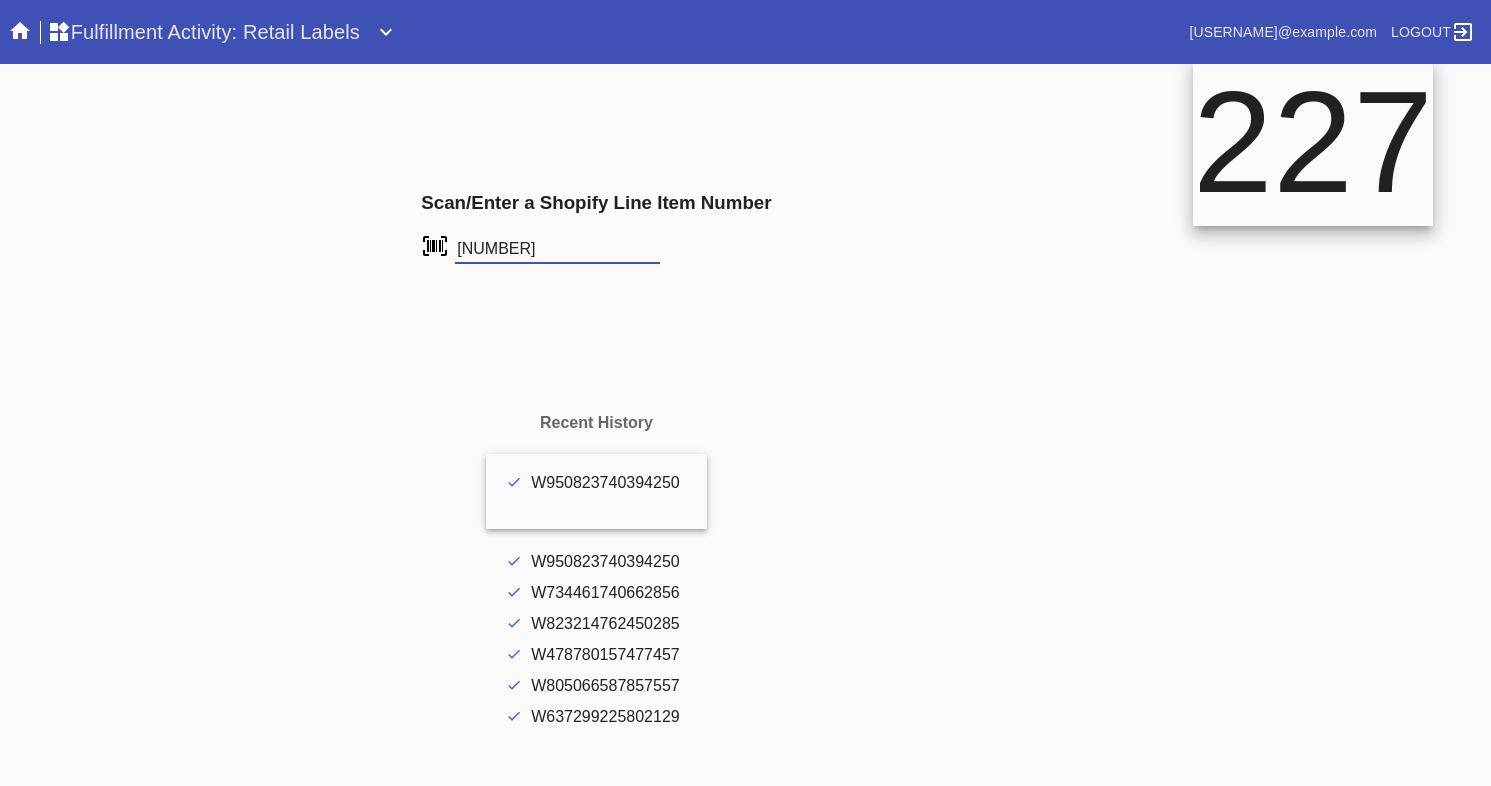 type on "FS-855519831" 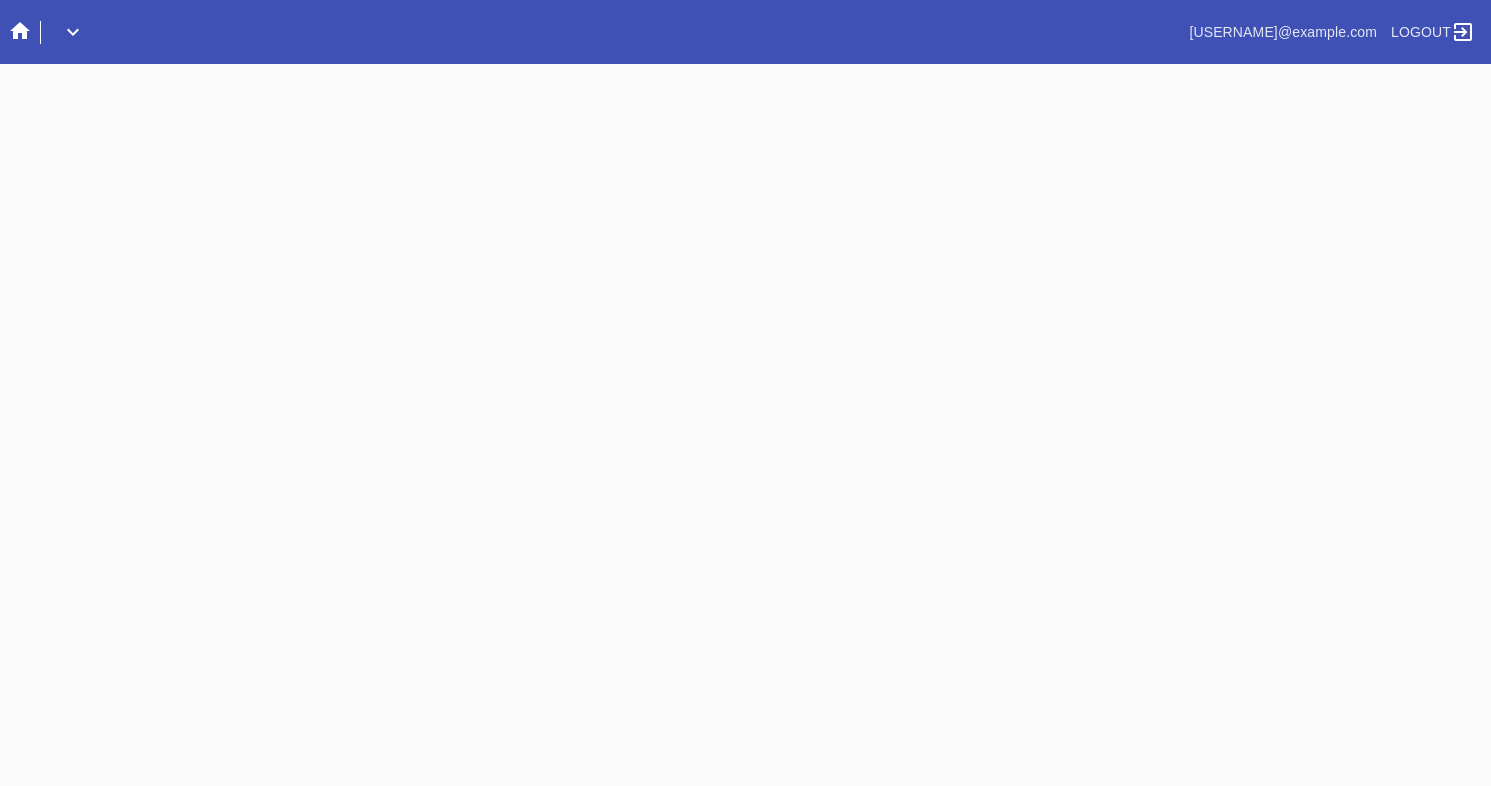 scroll, scrollTop: 0, scrollLeft: 0, axis: both 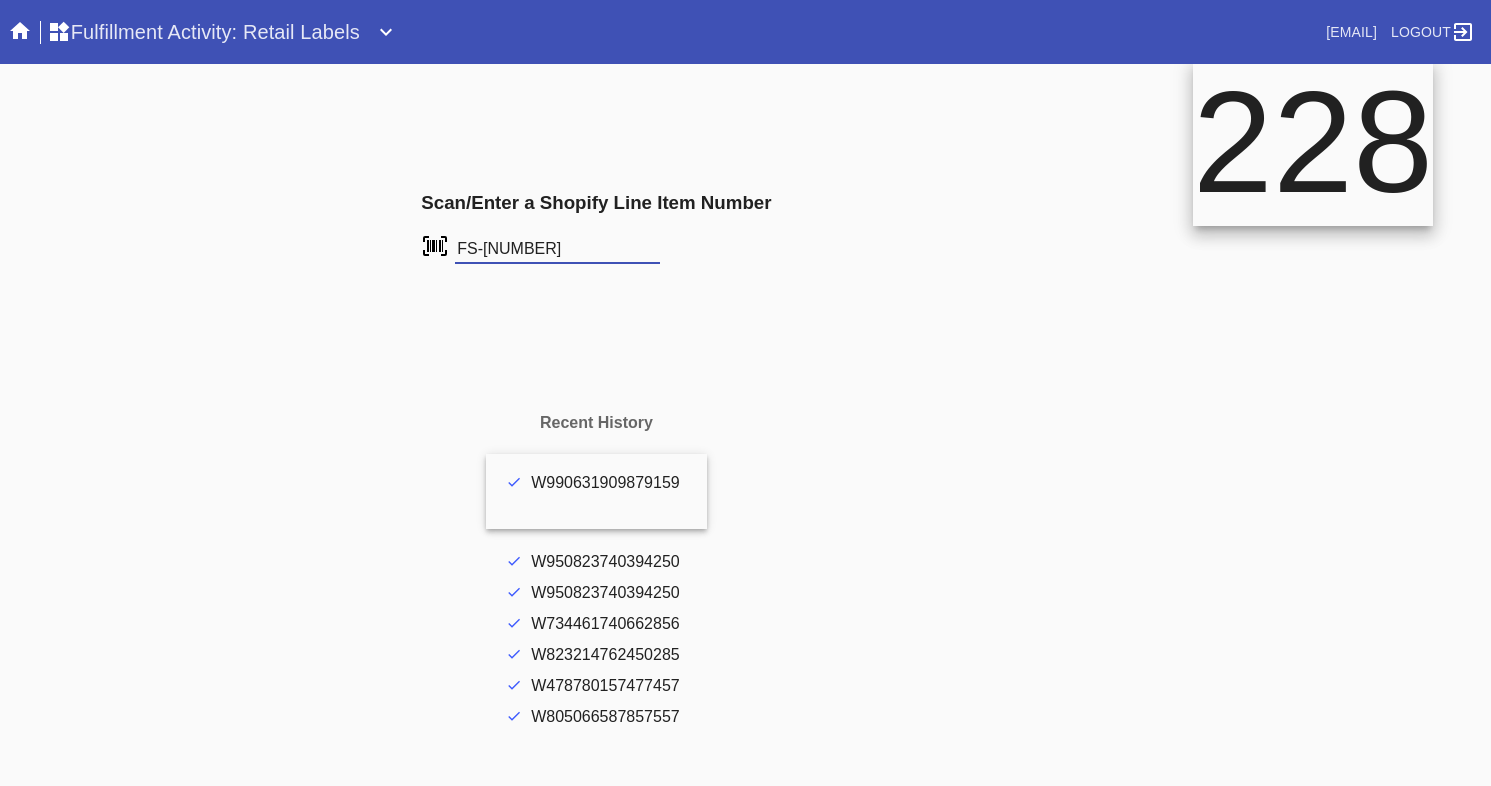 type on "FS-[NUMBER]" 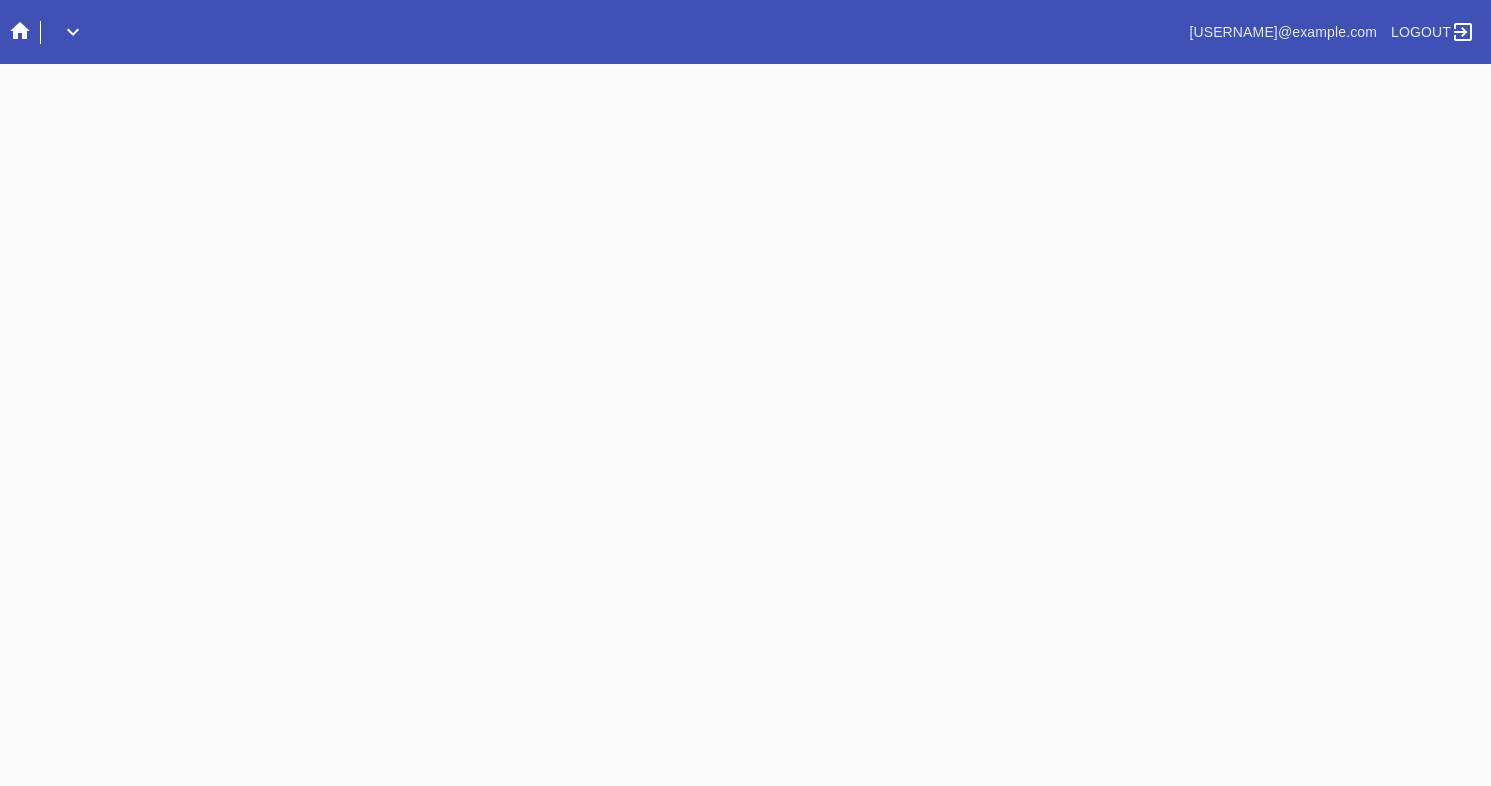 scroll, scrollTop: 0, scrollLeft: 0, axis: both 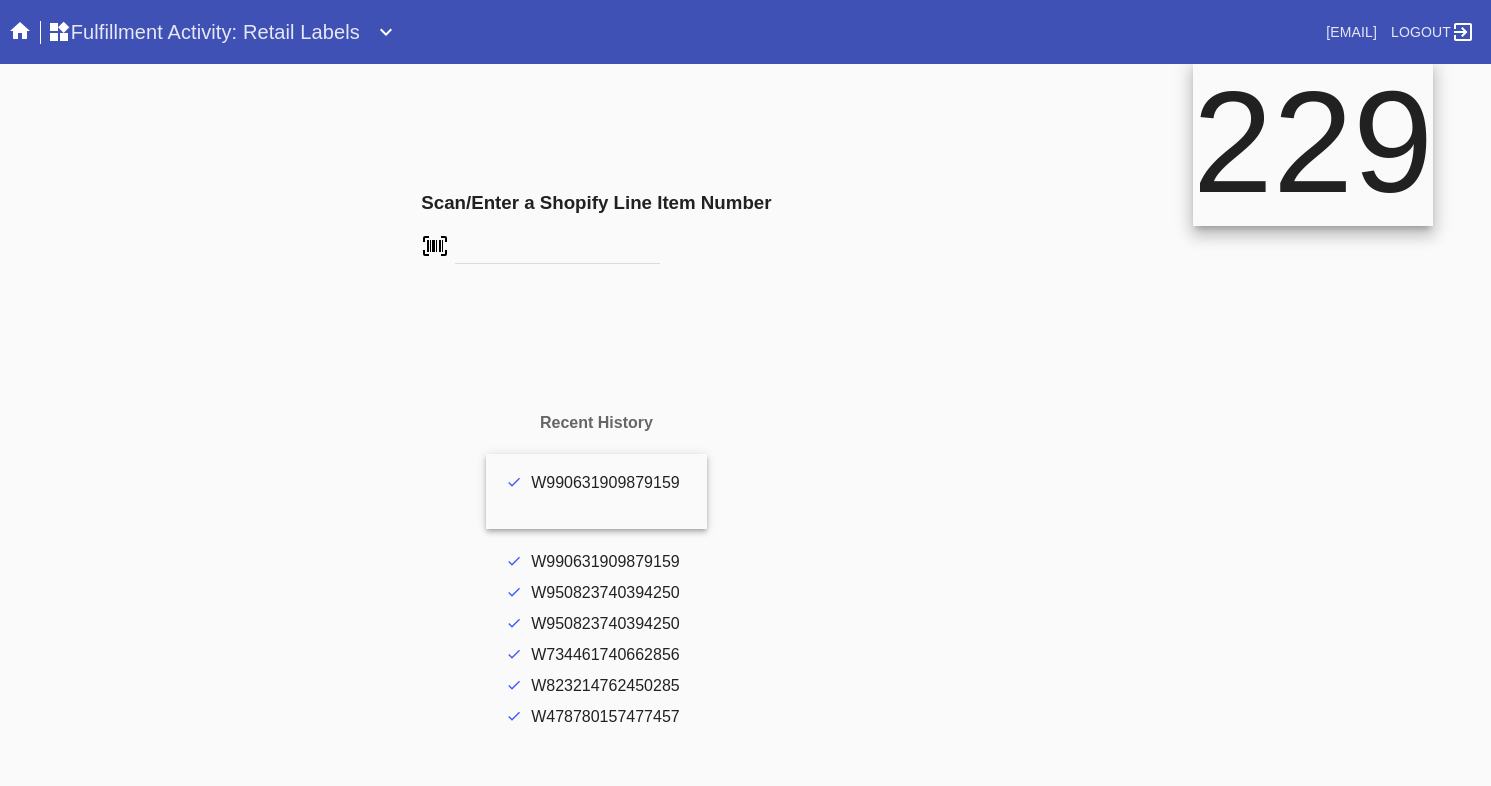 click on "Scan/Enter a Shopify Line Item Number" at bounding box center (596, 228) 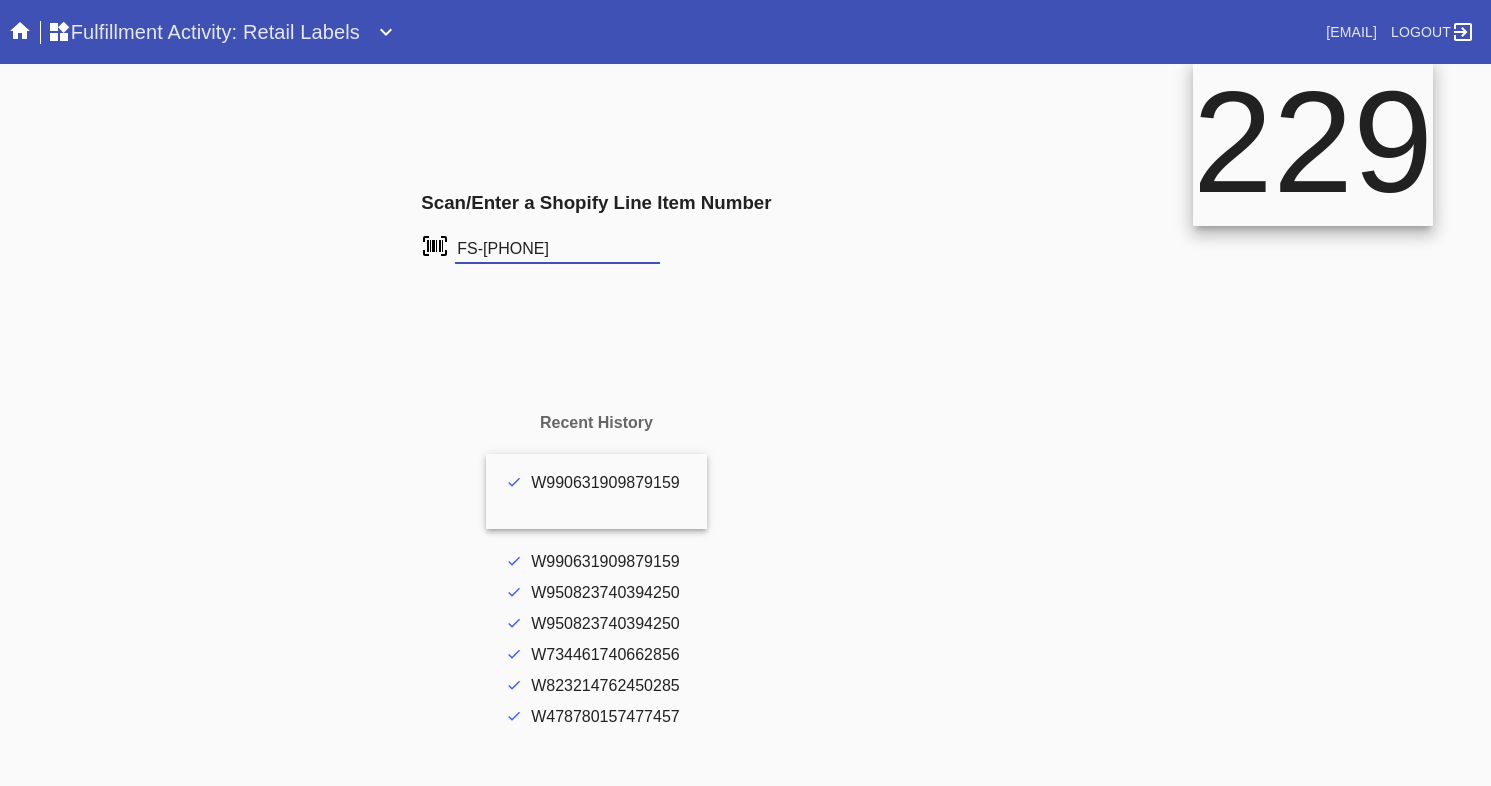type on "FS-[PHONE]" 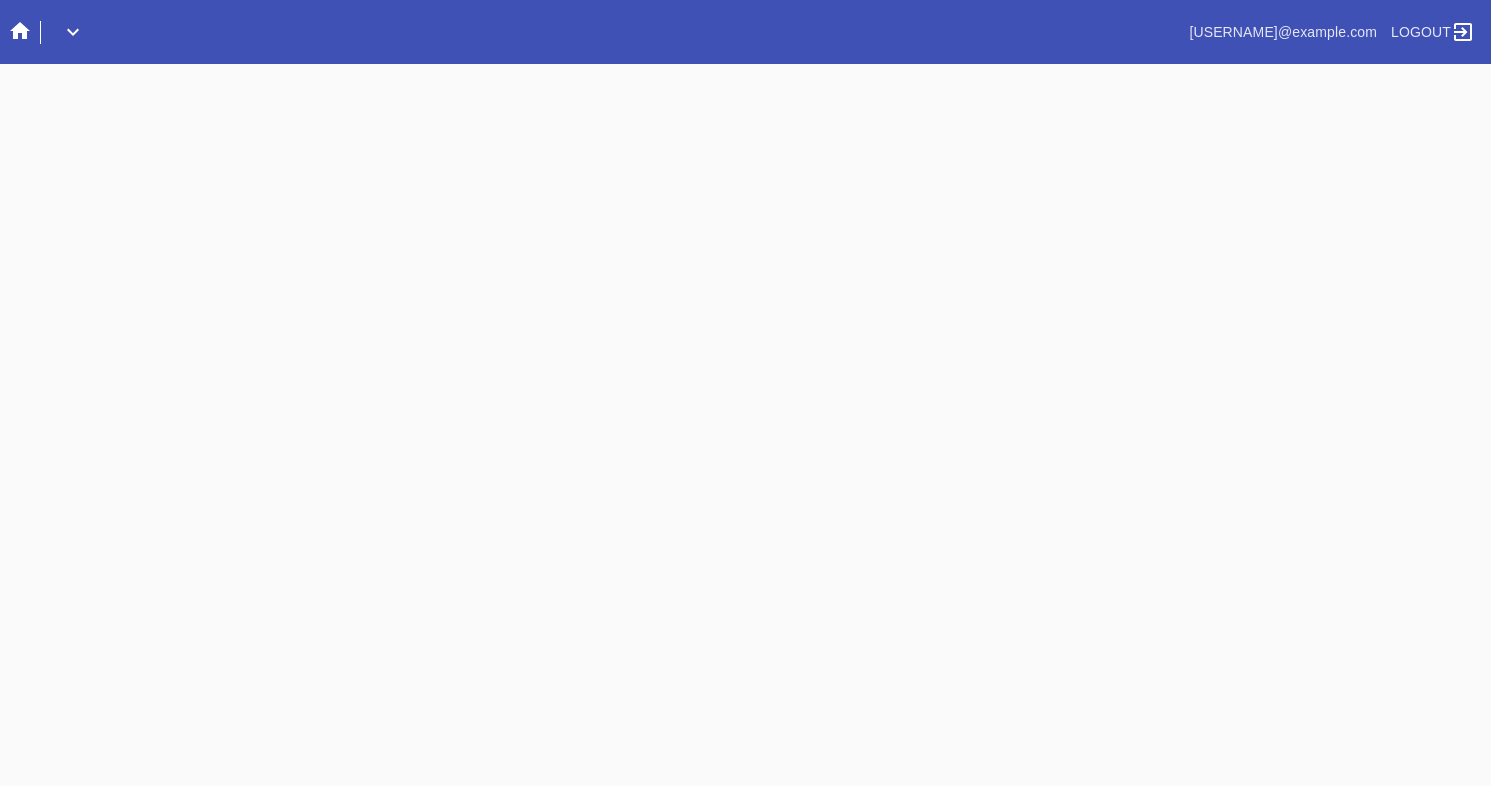 scroll, scrollTop: 0, scrollLeft: 0, axis: both 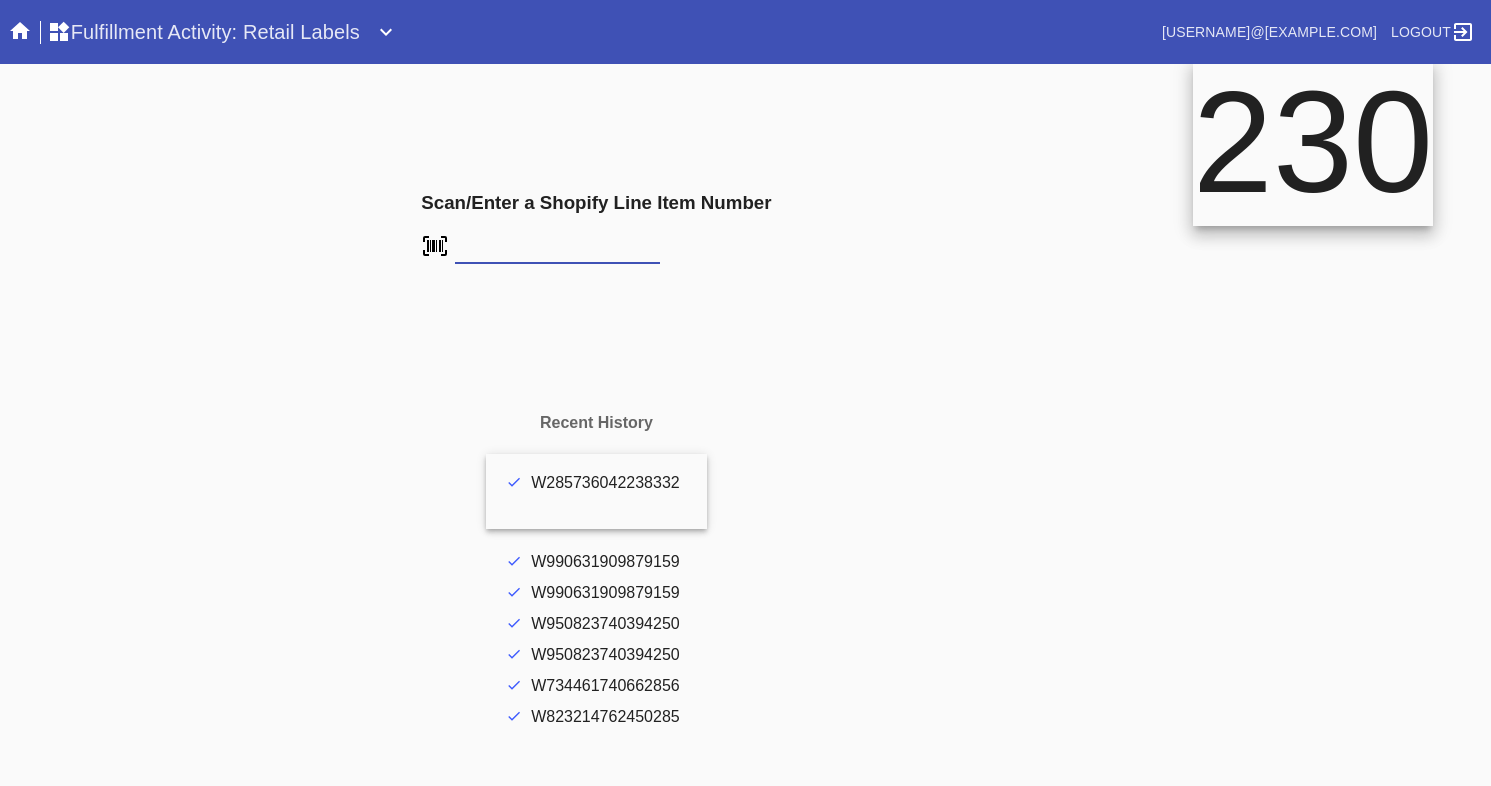type on "FS-[PHONE]" 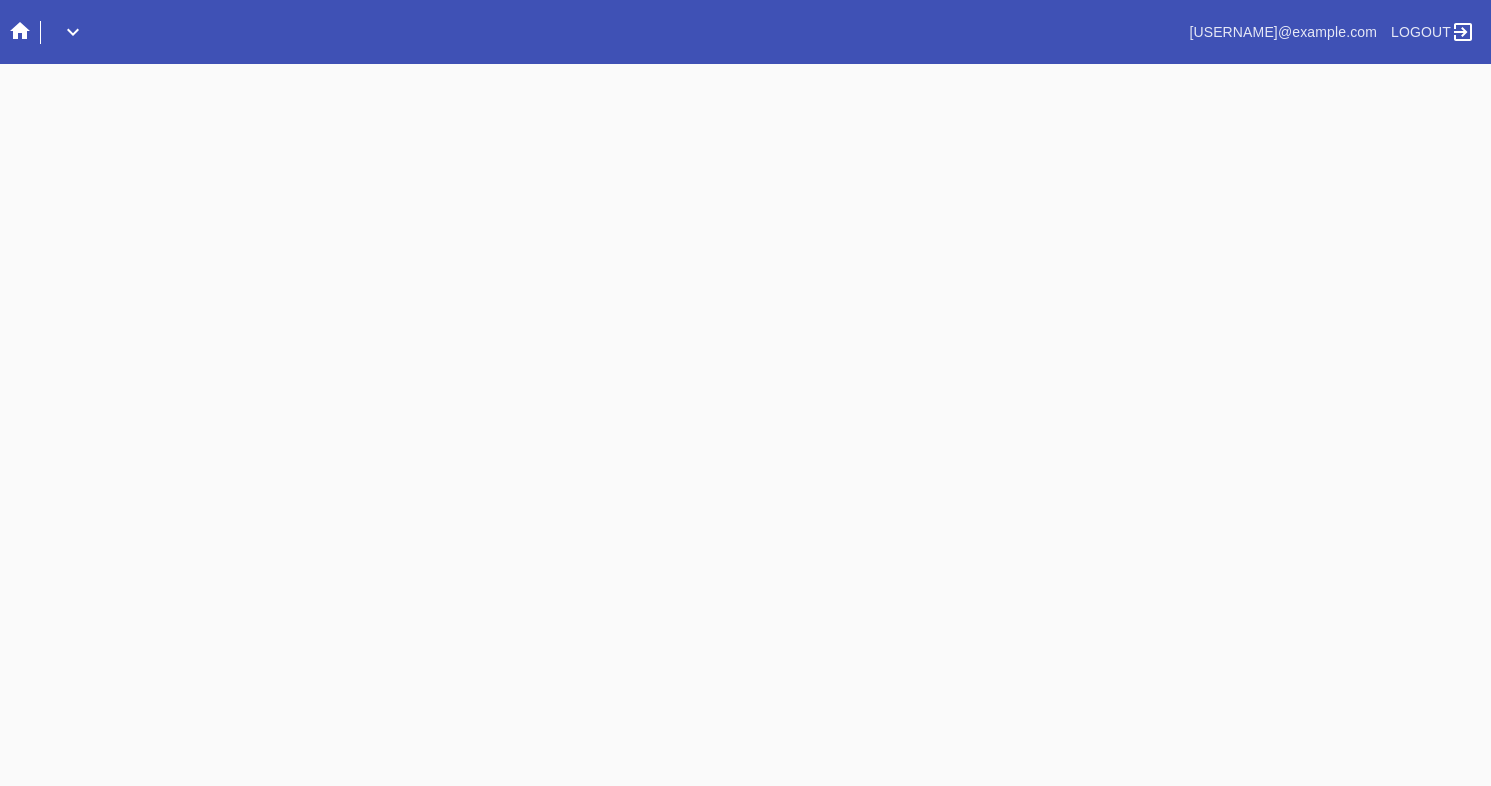 scroll, scrollTop: 0, scrollLeft: 0, axis: both 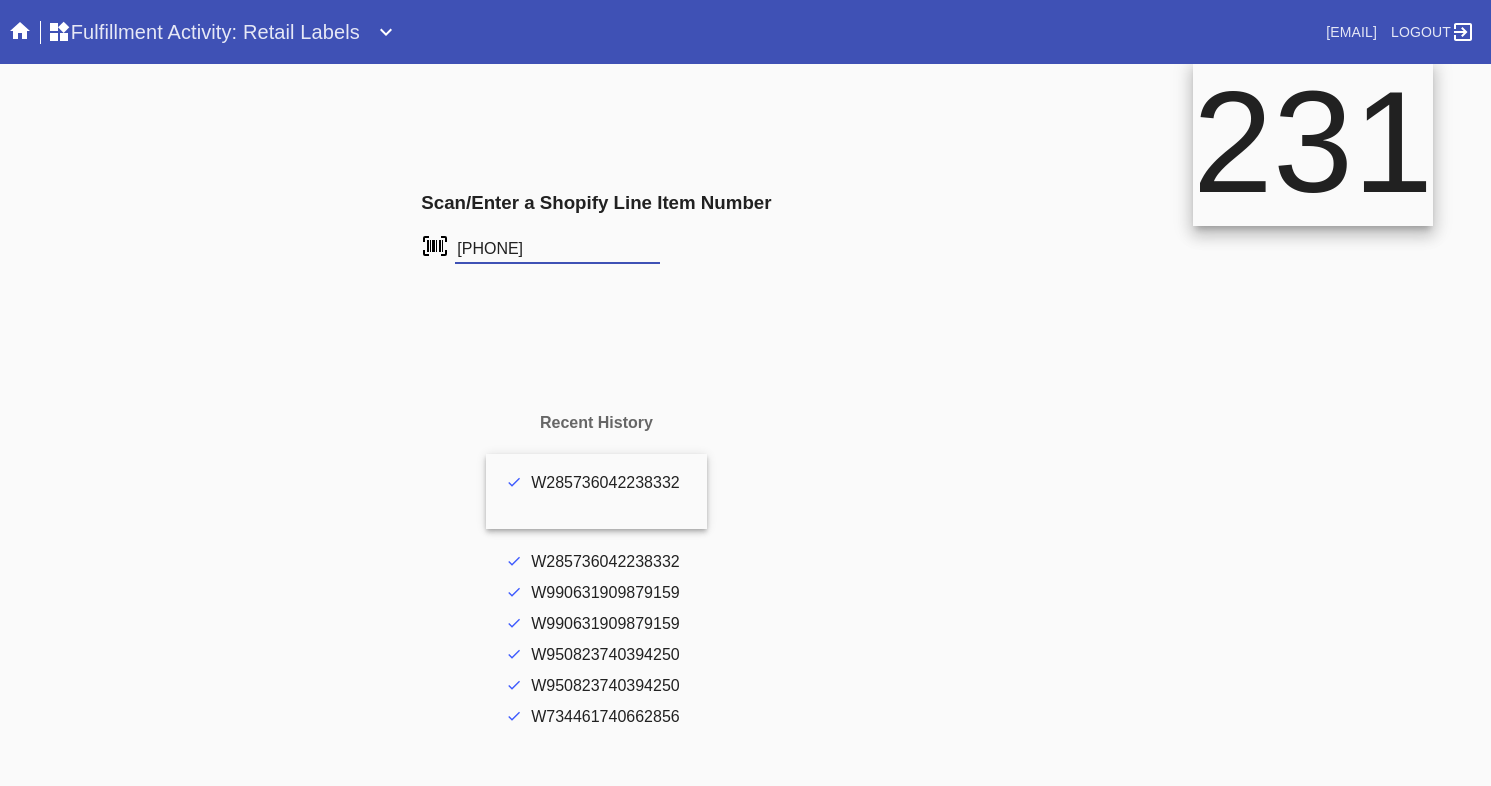 type on "[PHONE]" 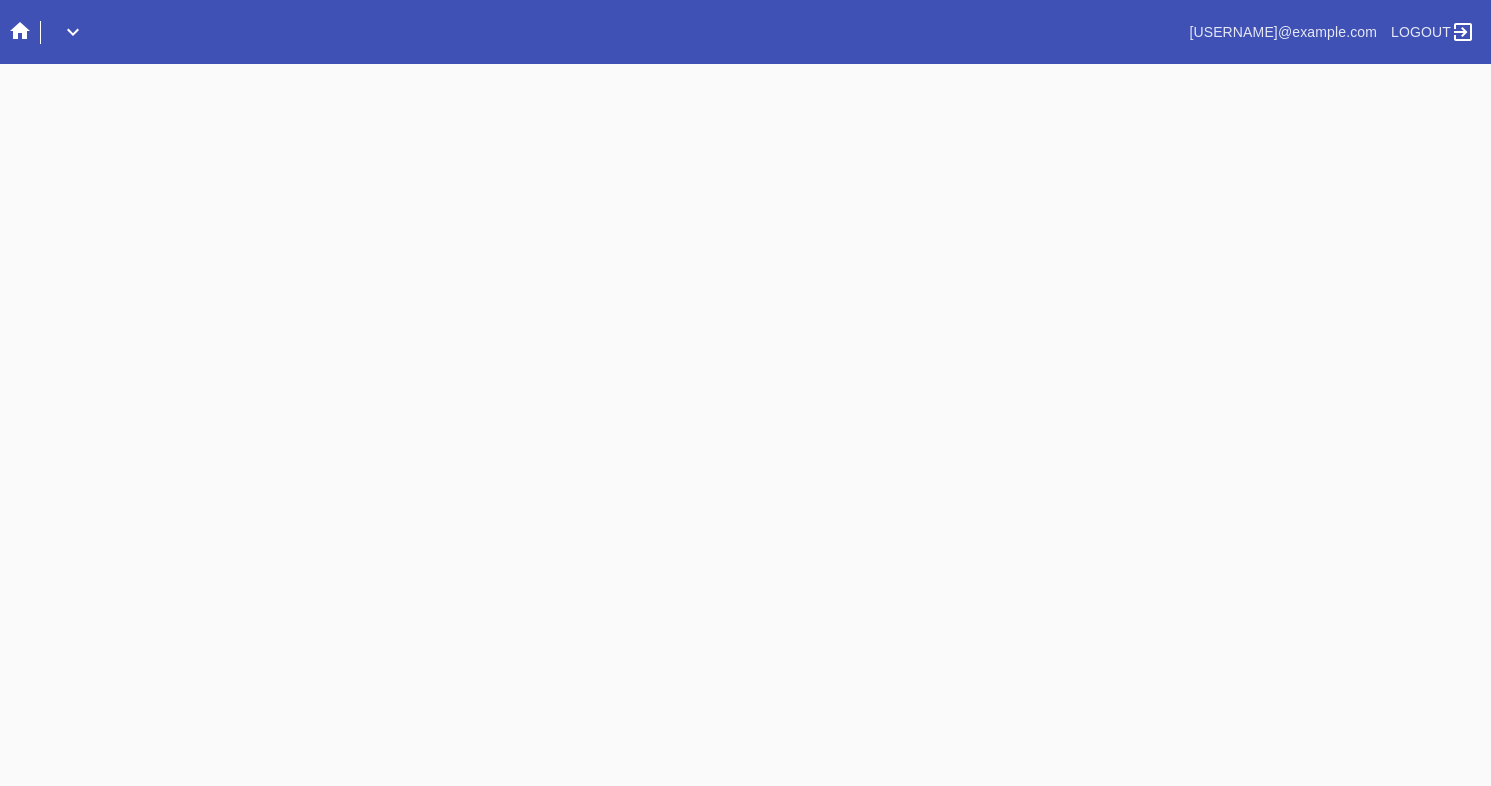scroll, scrollTop: 0, scrollLeft: 0, axis: both 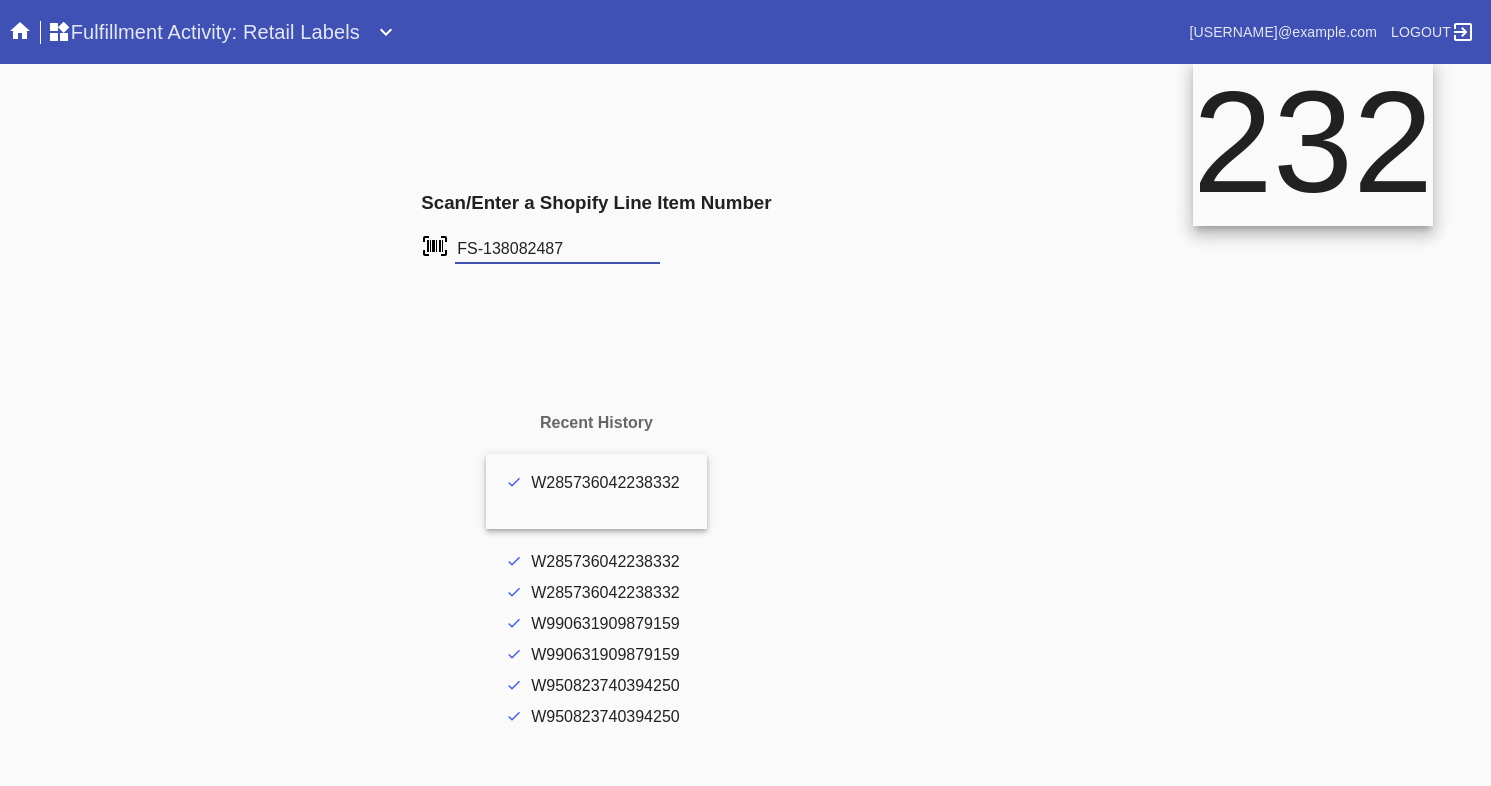 type on "FS-138082487" 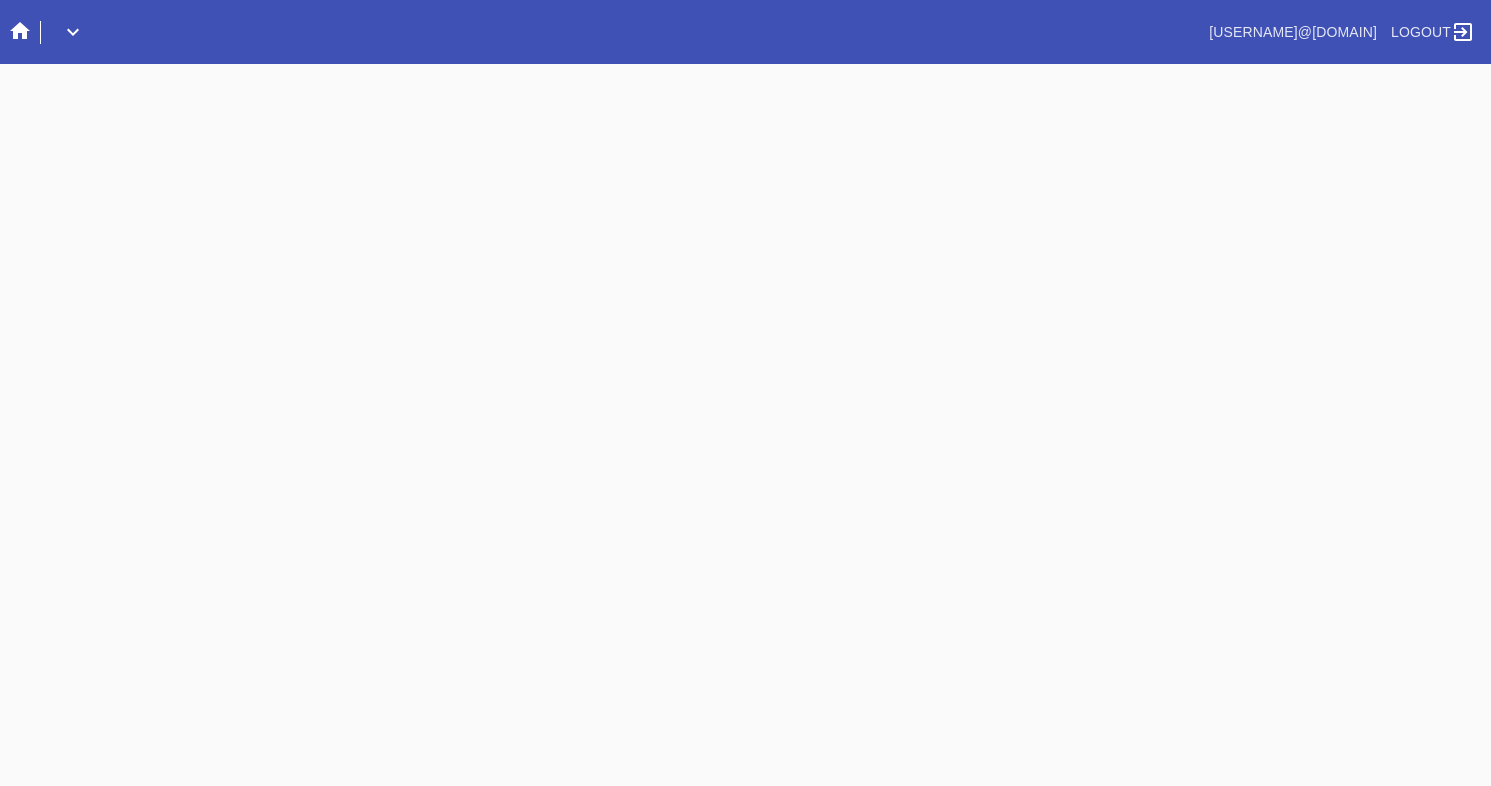 scroll, scrollTop: 0, scrollLeft: 0, axis: both 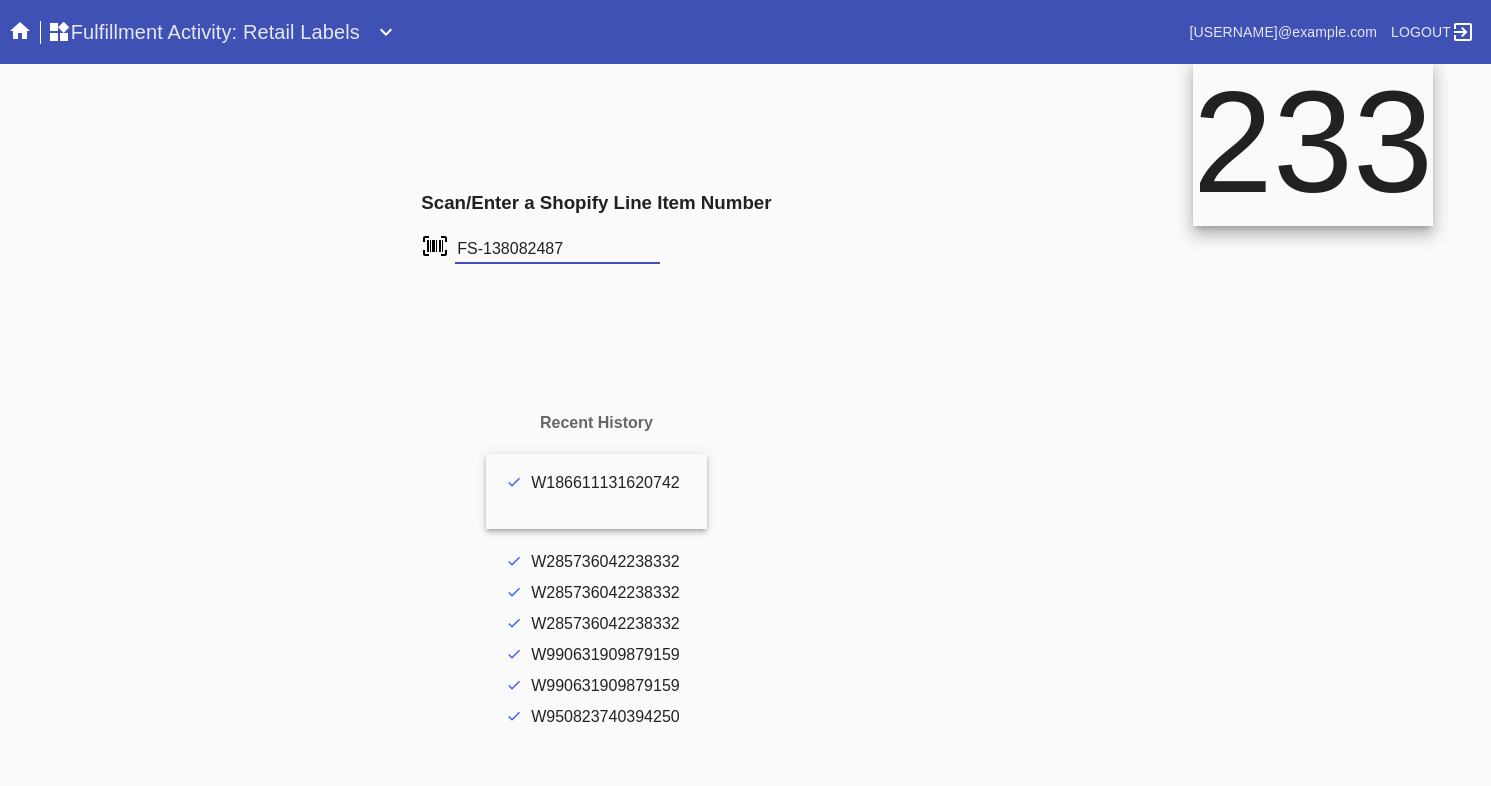 type on "FS-138082487" 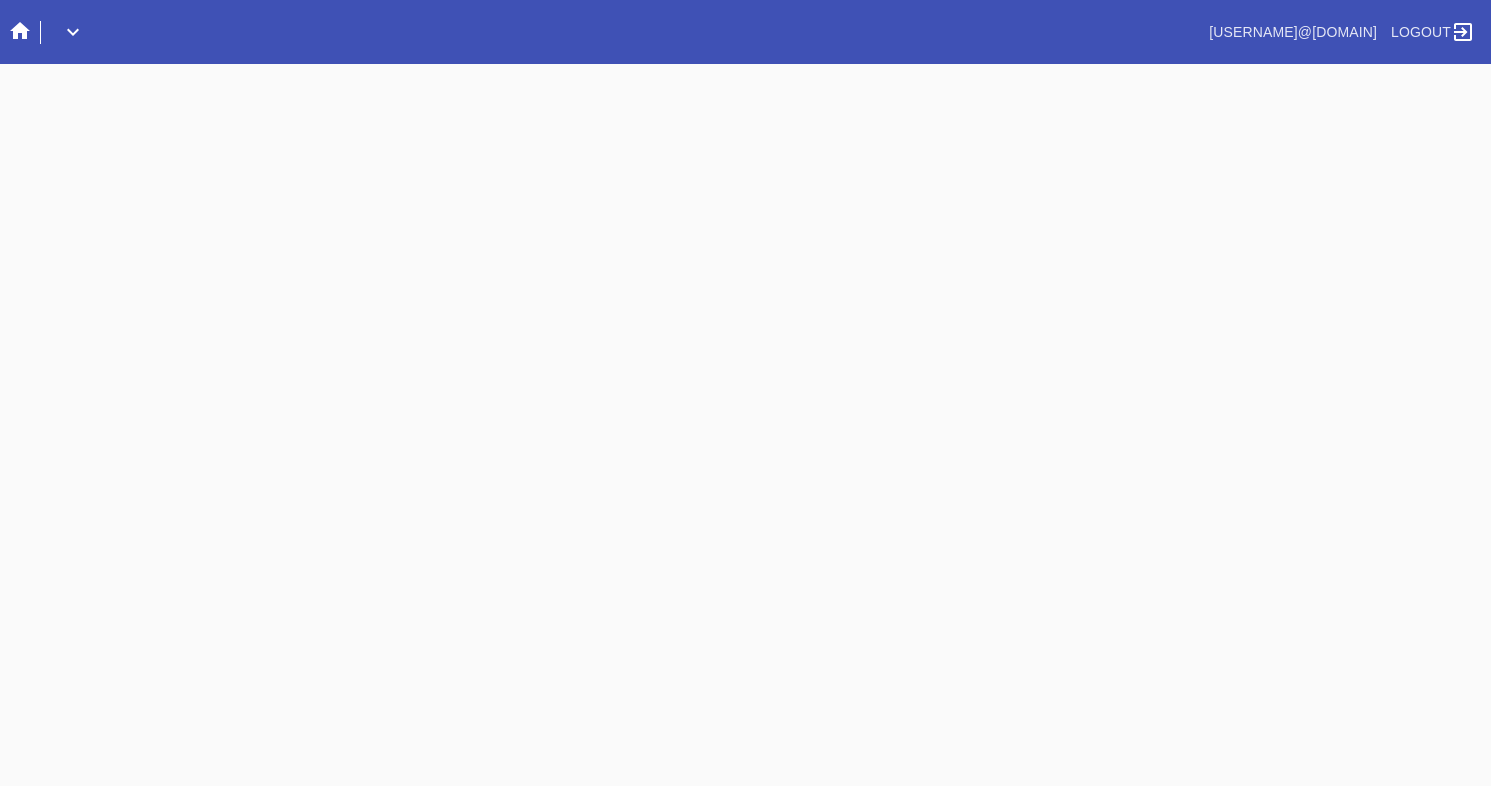 scroll, scrollTop: 0, scrollLeft: 0, axis: both 